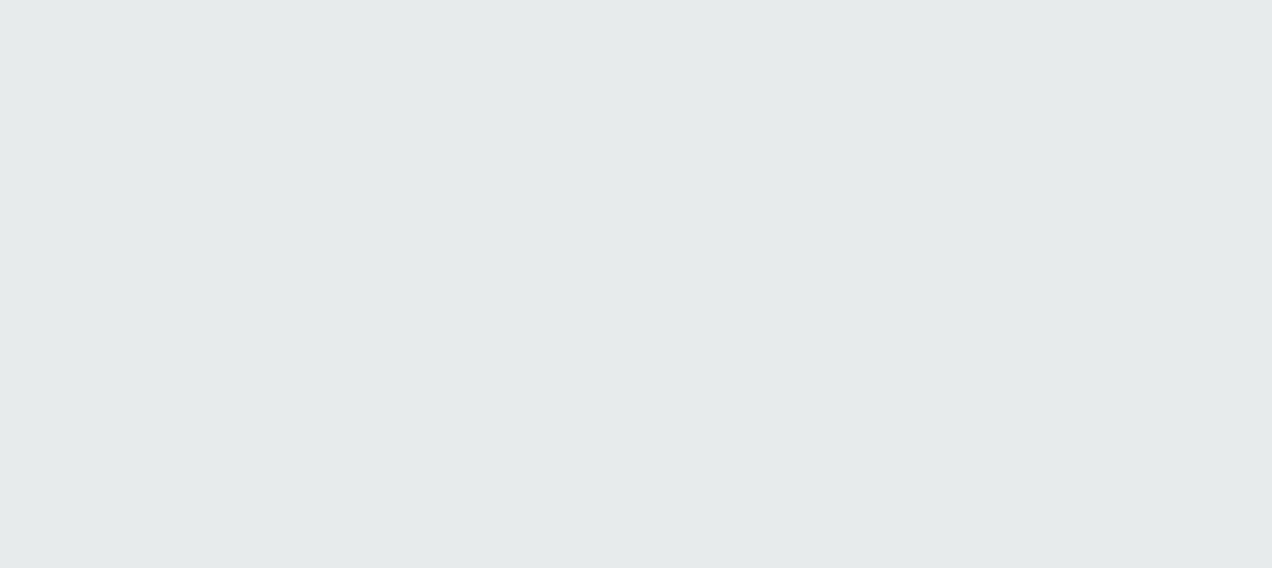 scroll, scrollTop: 0, scrollLeft: 0, axis: both 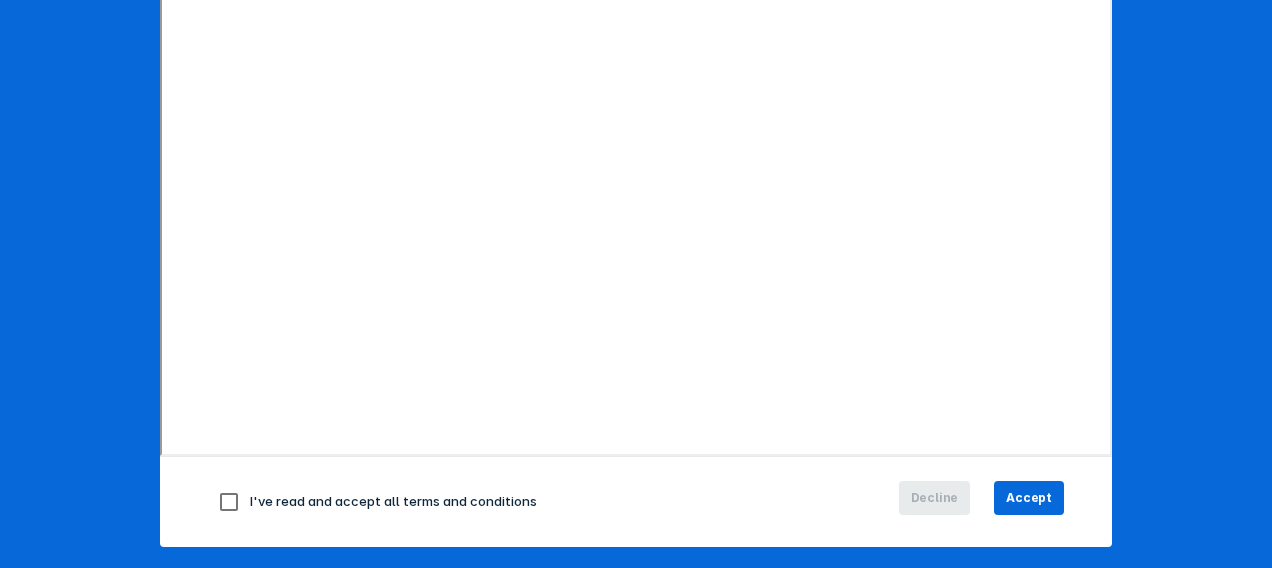 click on "I've read and accept all terms and conditions" at bounding box center (393, 501) 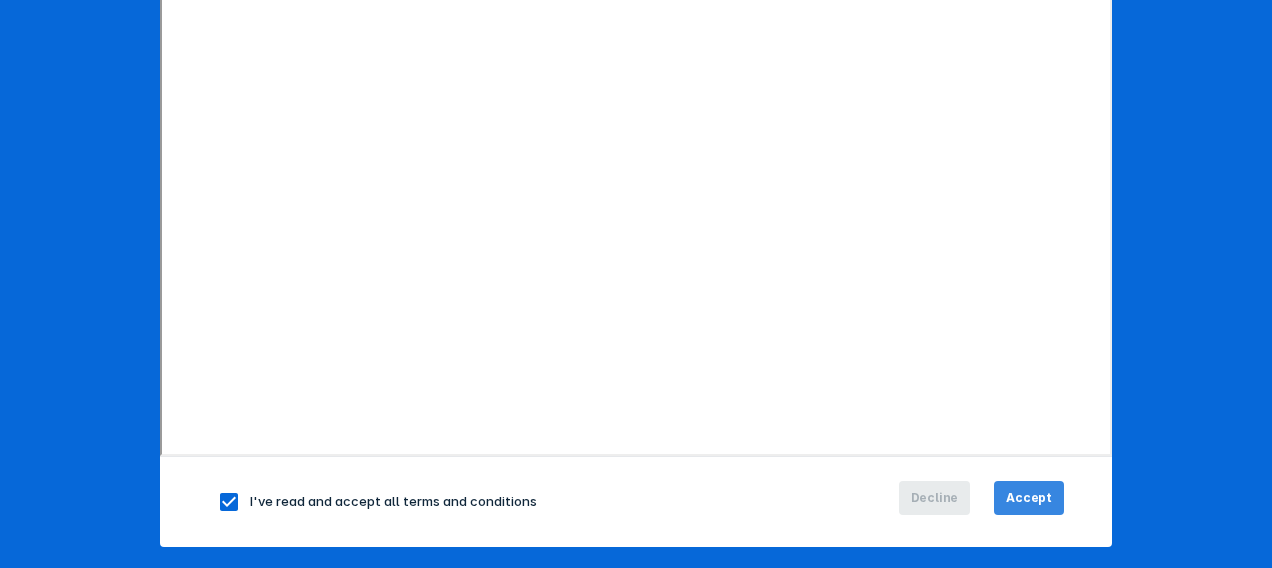 click on "Accept" at bounding box center (1029, 498) 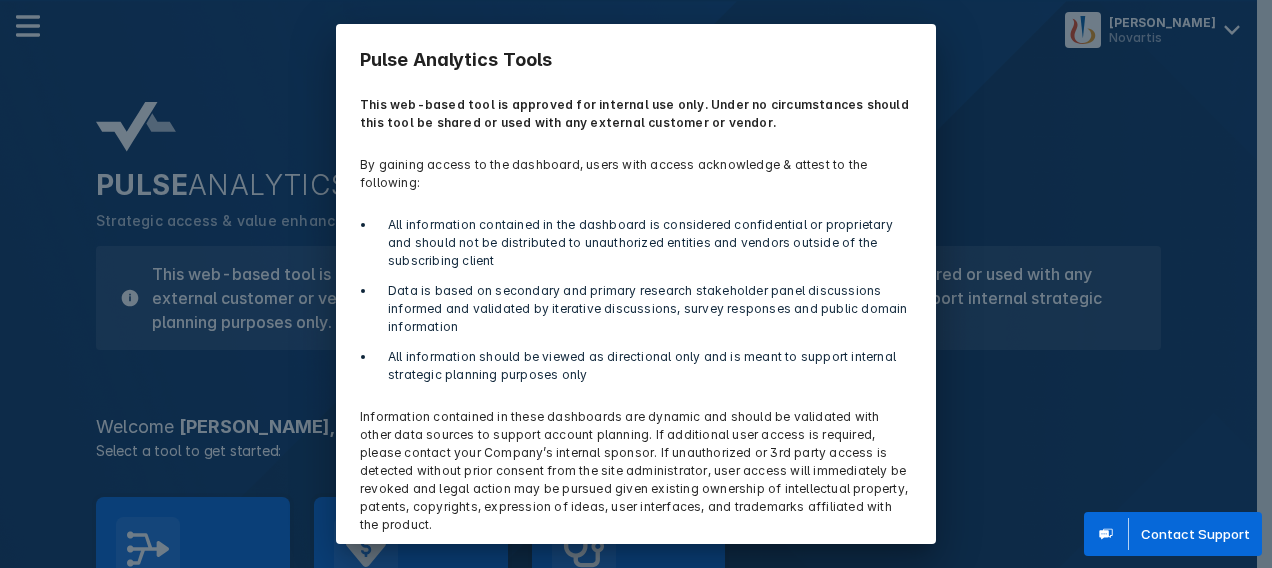 scroll, scrollTop: 72, scrollLeft: 0, axis: vertical 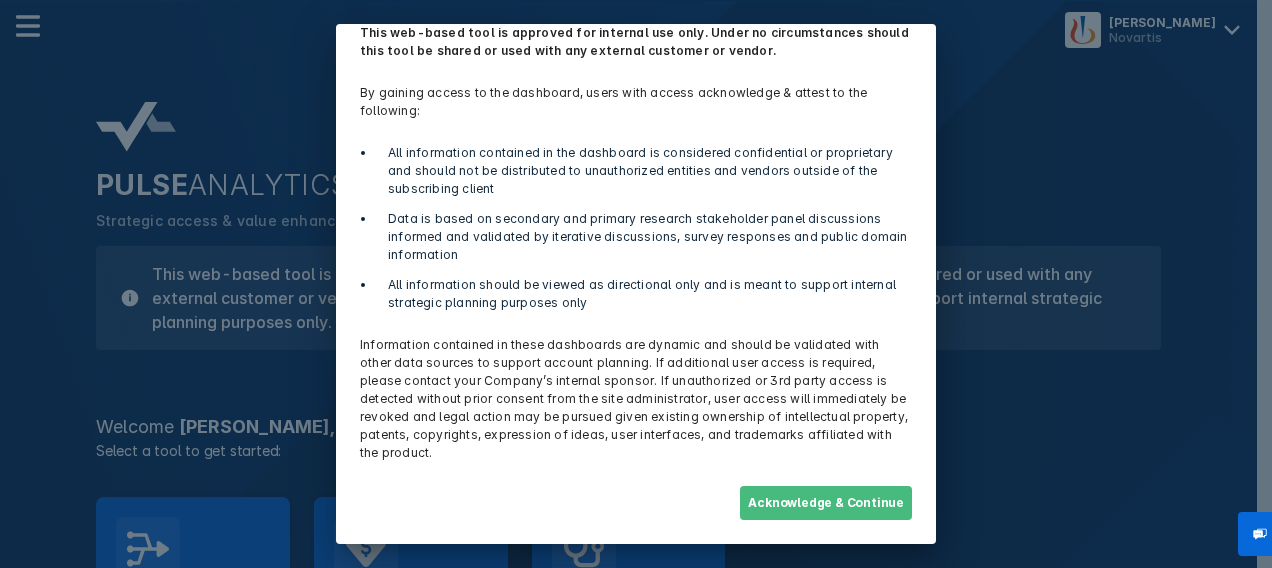 click on "Acknowledge & Continue" at bounding box center [826, 503] 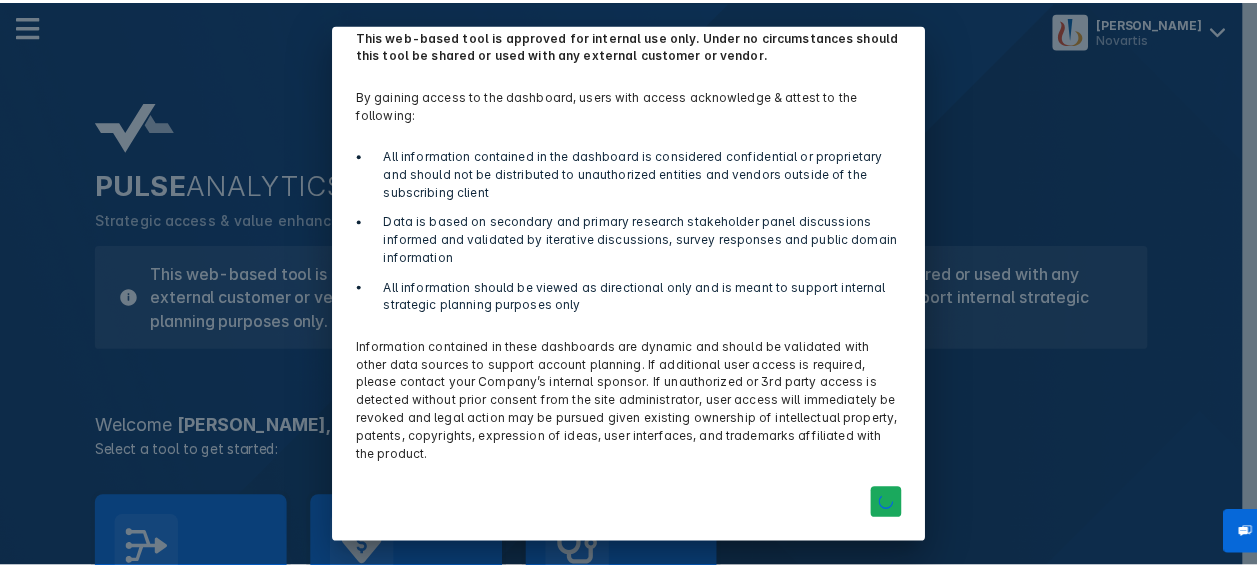 scroll, scrollTop: 72, scrollLeft: 0, axis: vertical 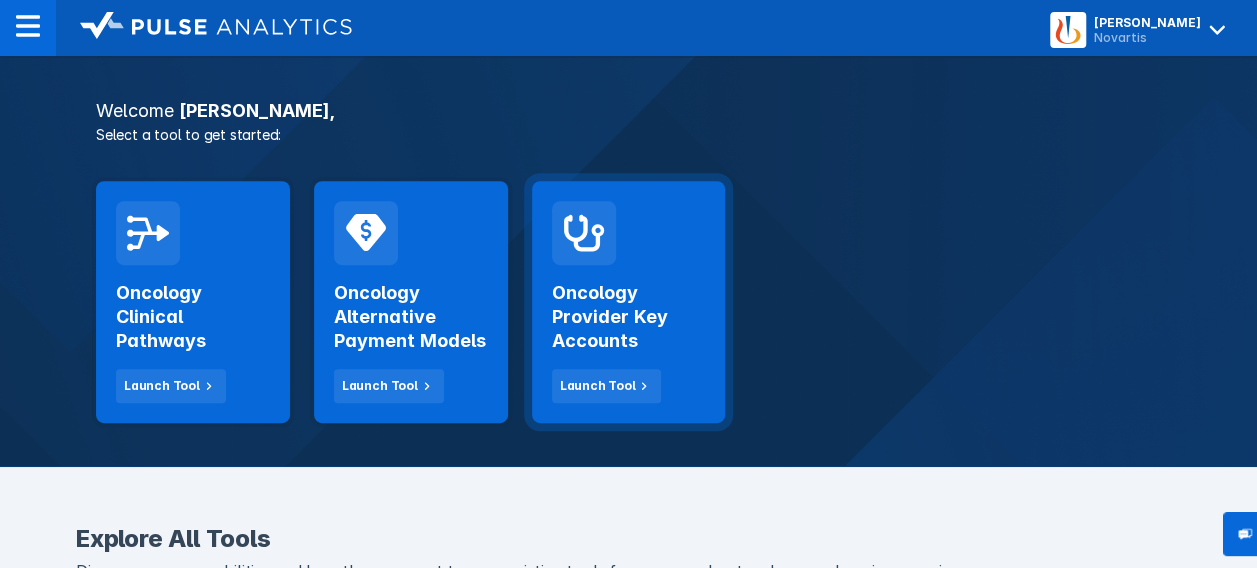 click on "Oncology Provider Key Accounts" at bounding box center (629, 317) 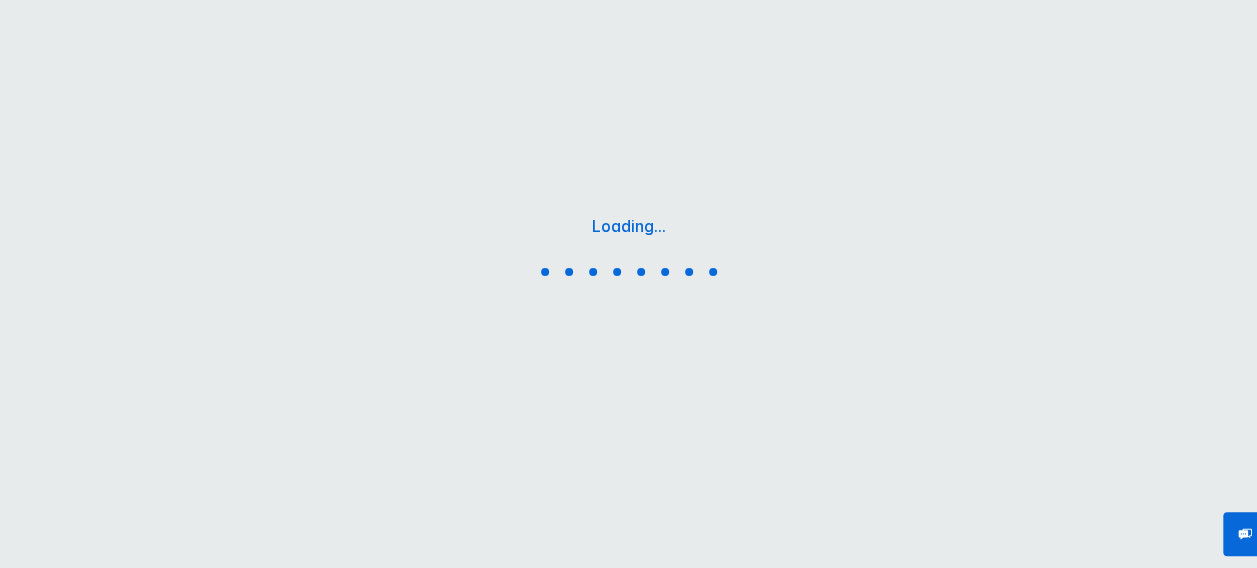 scroll, scrollTop: 0, scrollLeft: 0, axis: both 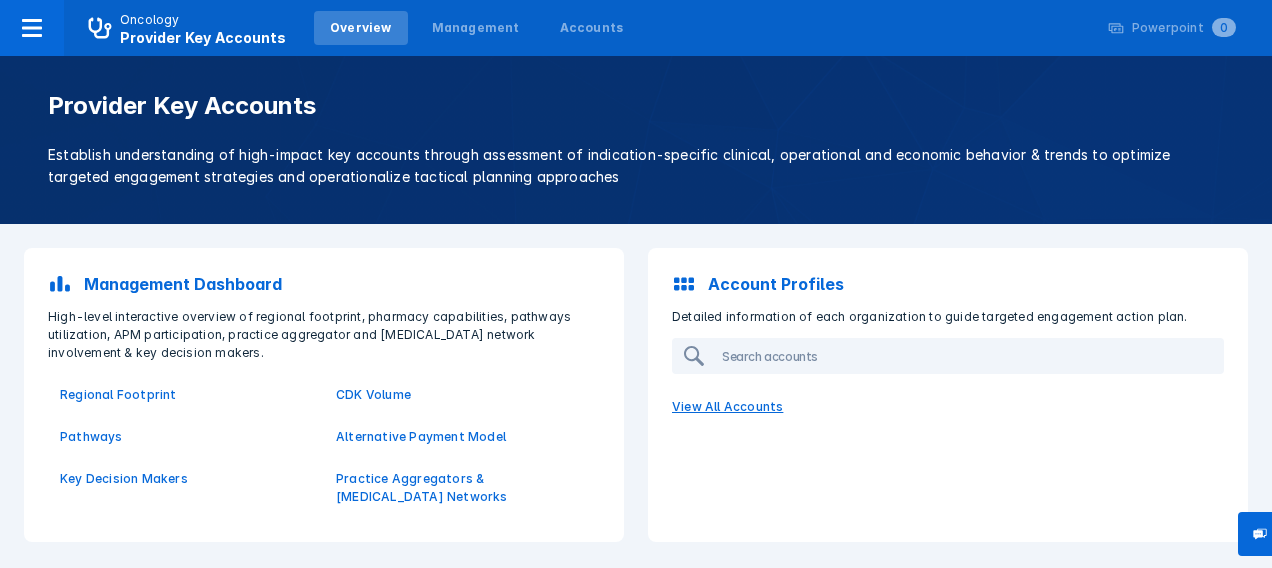 click on "View All Accounts" at bounding box center (948, 407) 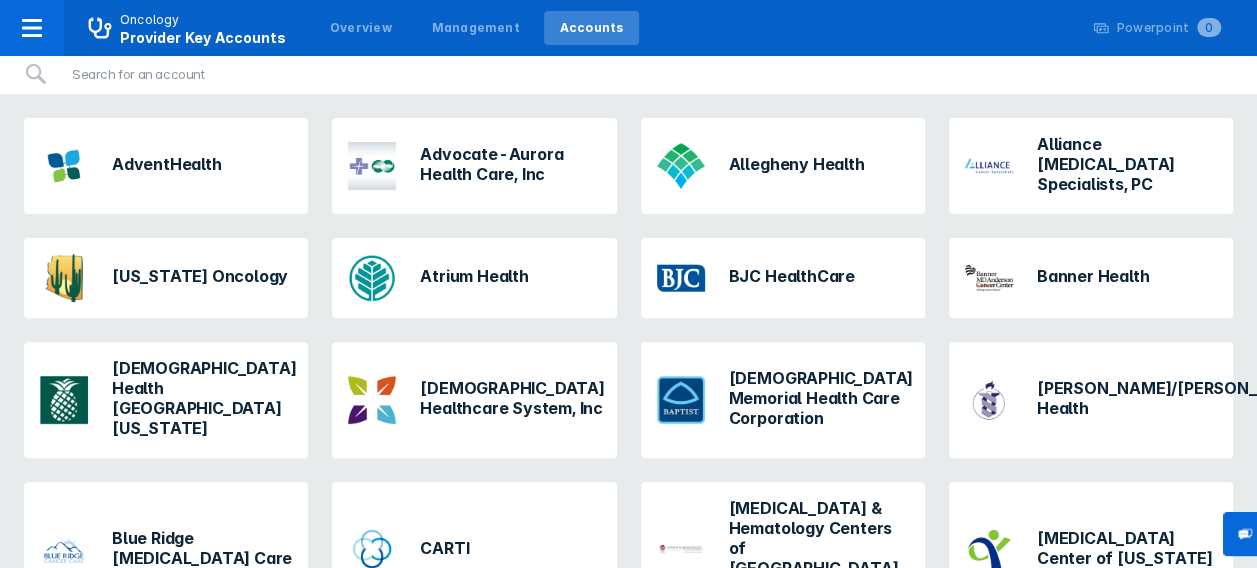 scroll, scrollTop: 226, scrollLeft: 0, axis: vertical 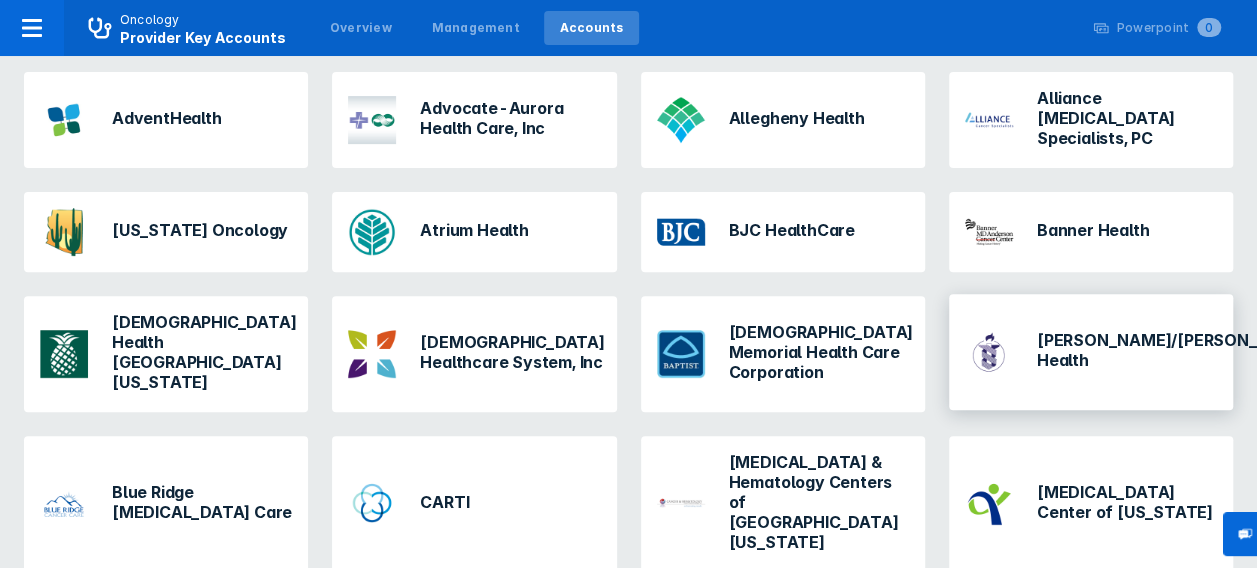 click on "[PERSON_NAME]/[PERSON_NAME] Health" at bounding box center (1163, 350) 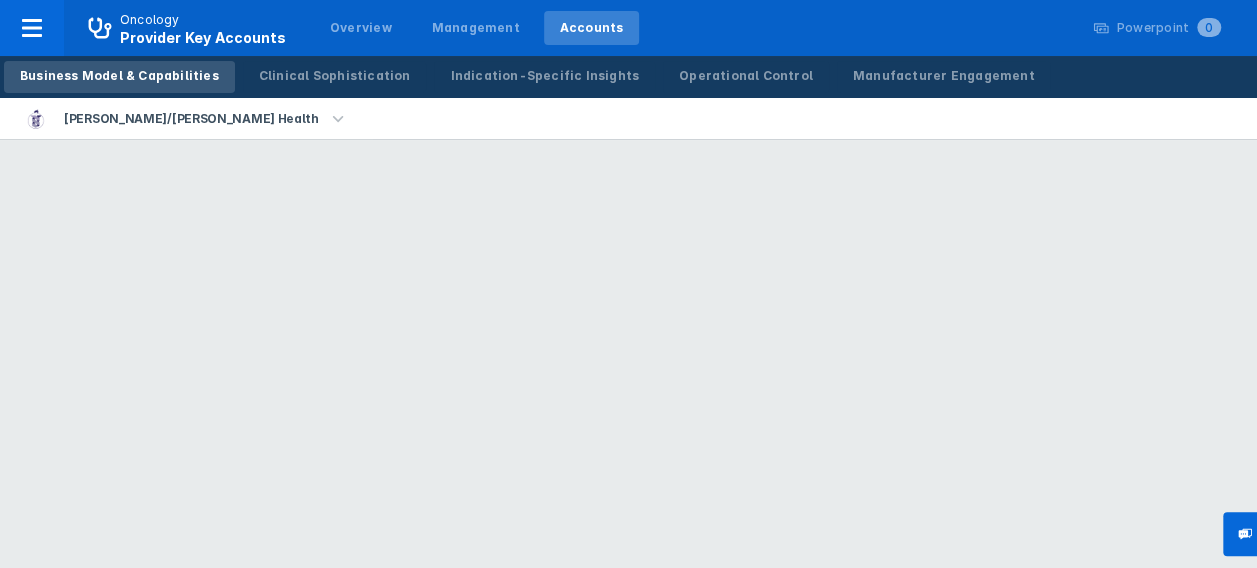 scroll, scrollTop: 0, scrollLeft: 0, axis: both 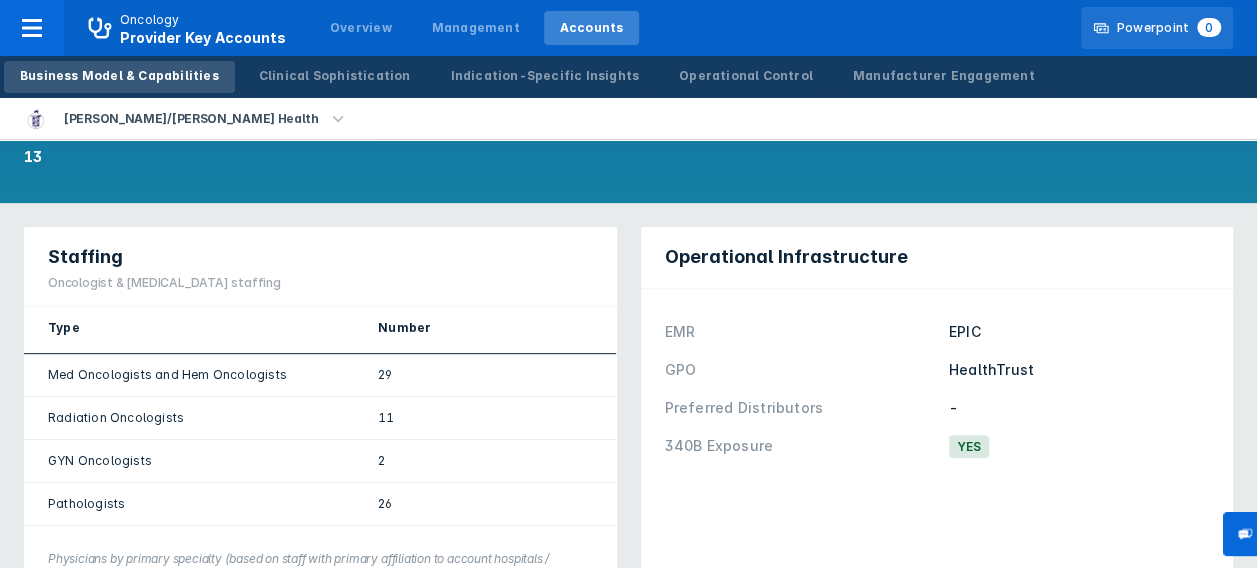 click on "Powerpoint 0" at bounding box center [1169, 28] 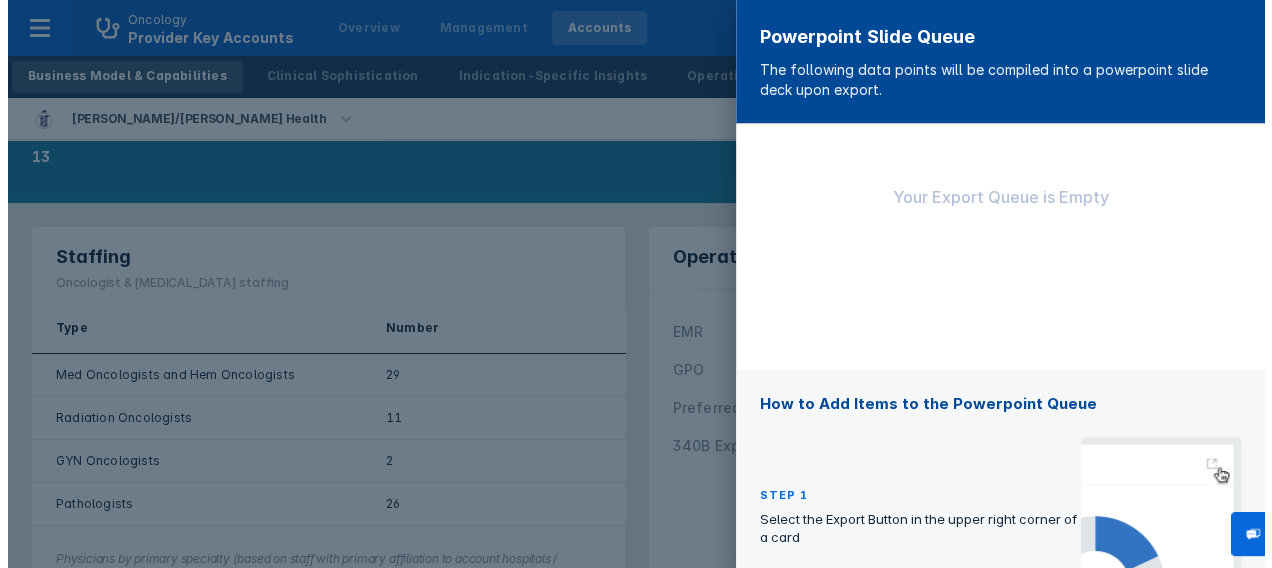 scroll, scrollTop: 0, scrollLeft: 0, axis: both 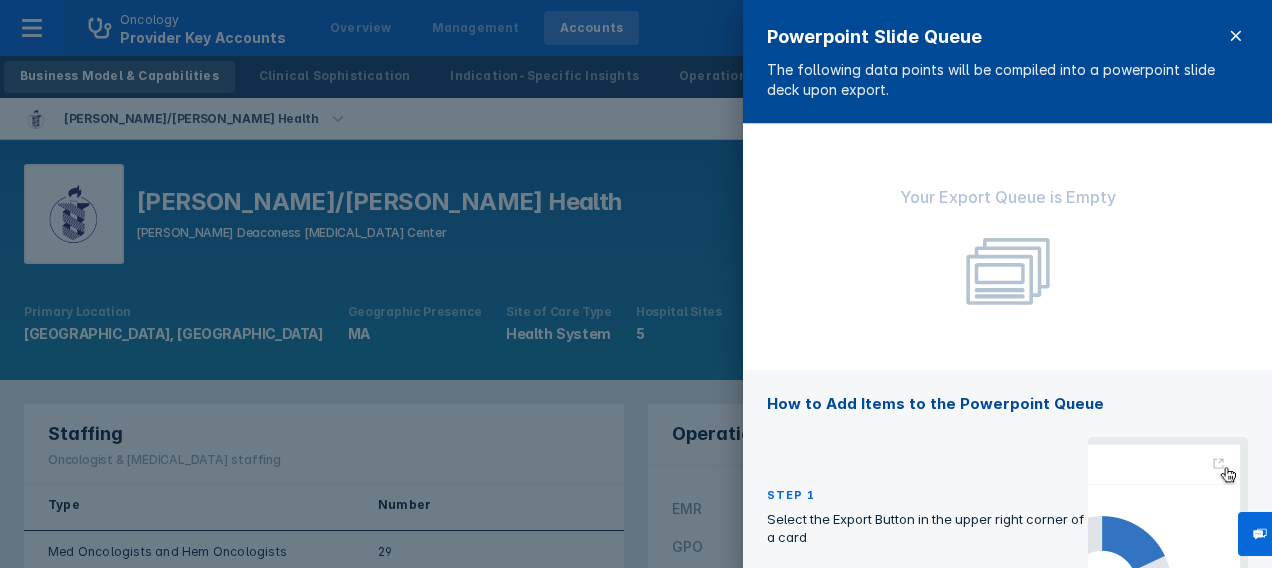 click 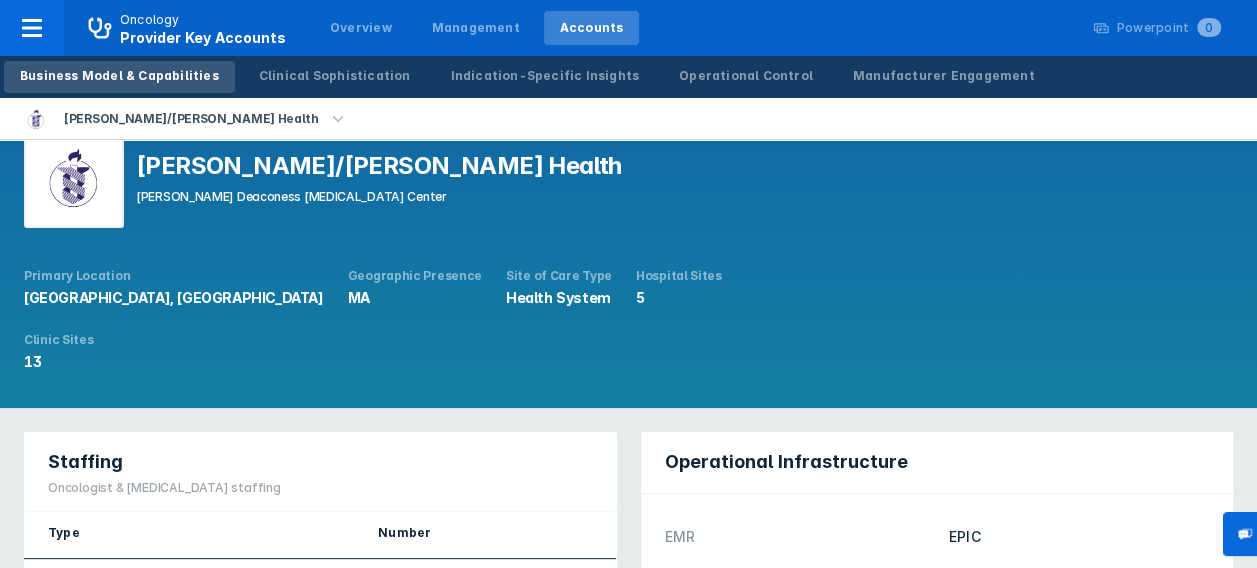 scroll, scrollTop: 0, scrollLeft: 0, axis: both 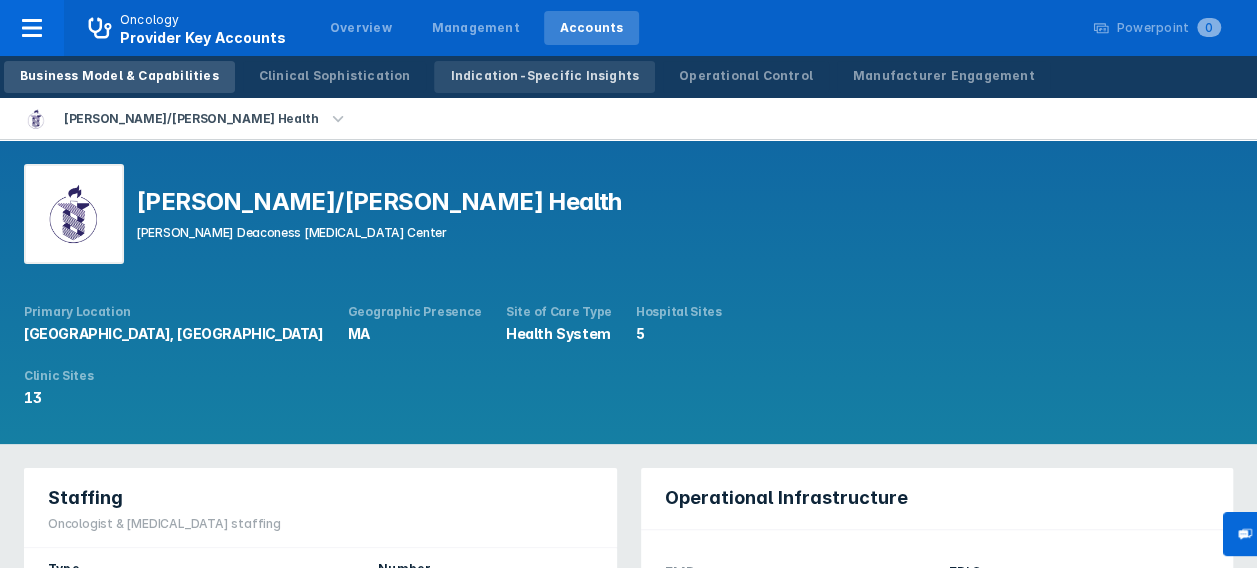 click on "Indication-Specific Insights" at bounding box center [544, 76] 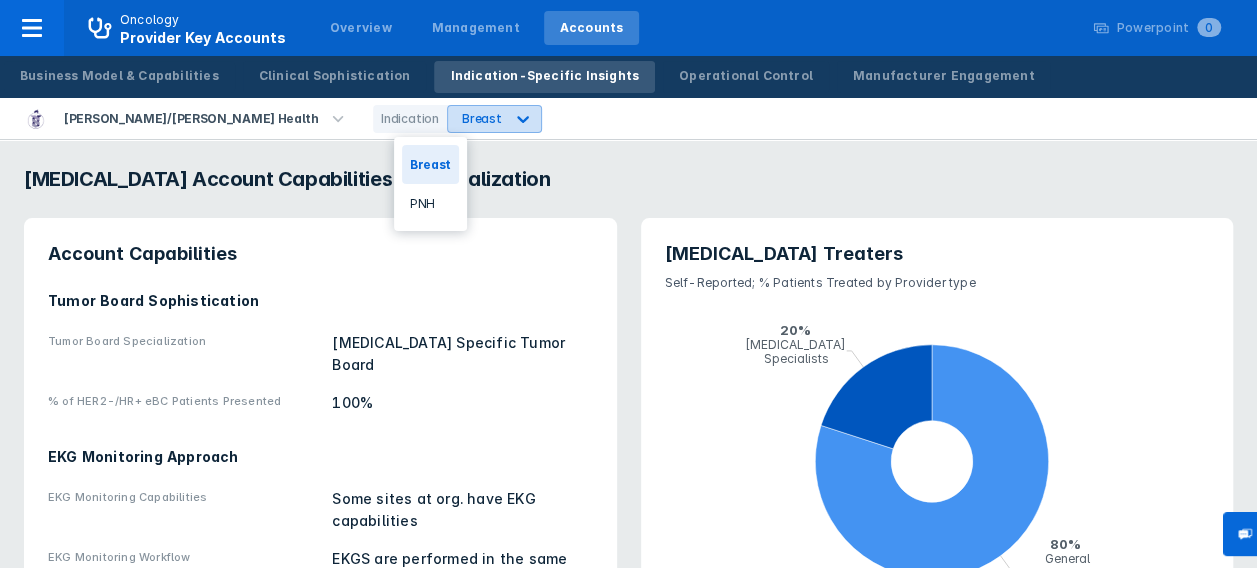 click 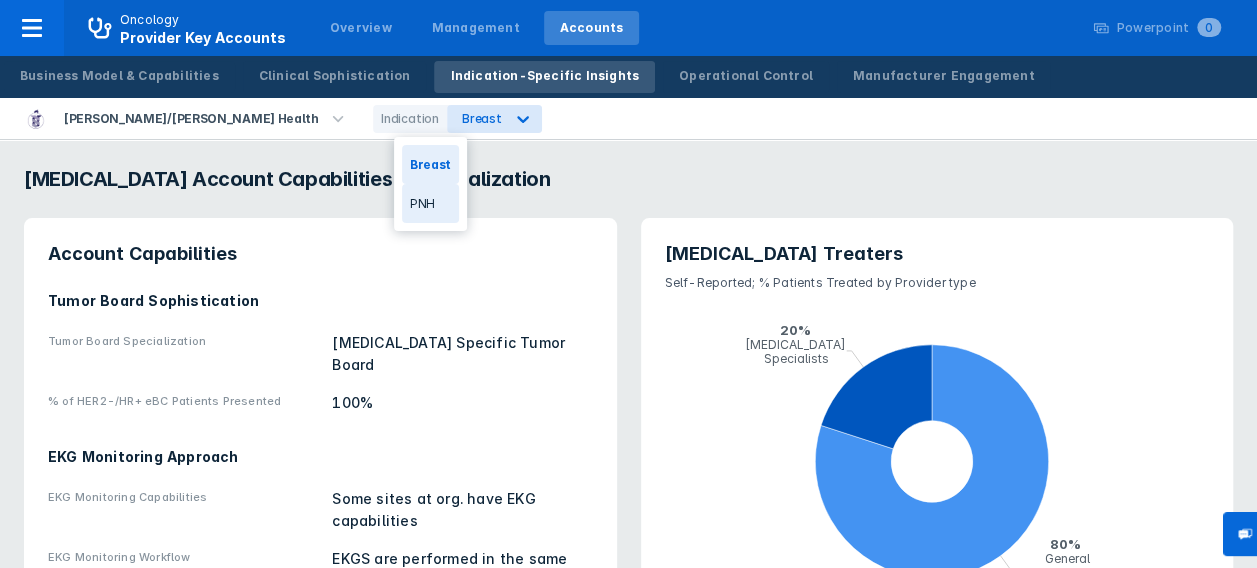 click on "PNH" at bounding box center [430, 203] 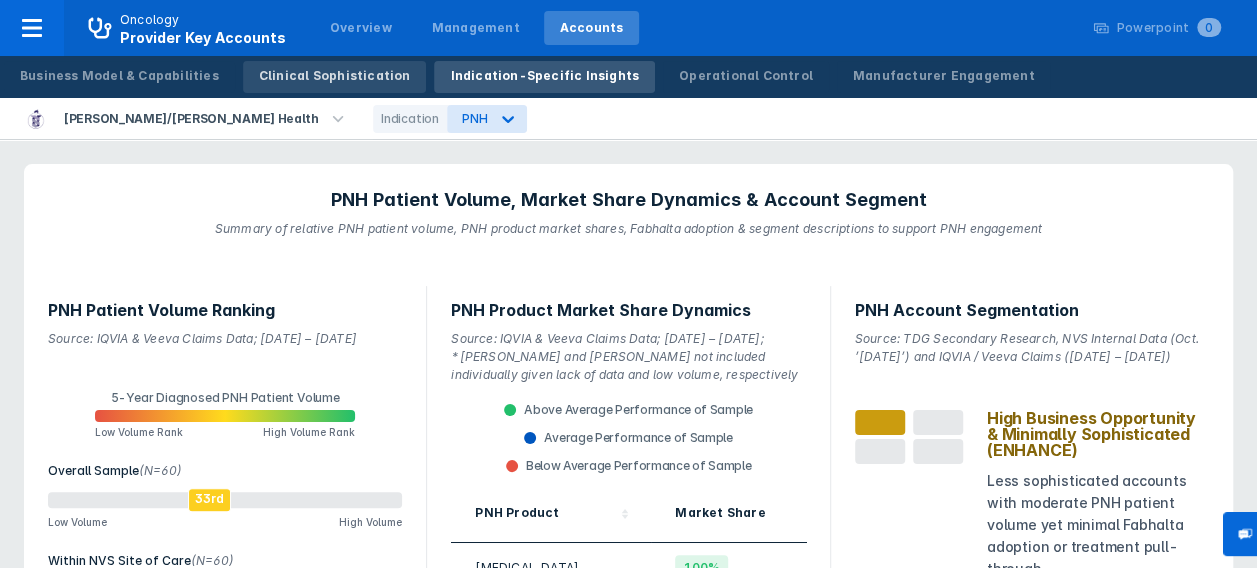 click on "Clinical Sophistication" at bounding box center (335, 76) 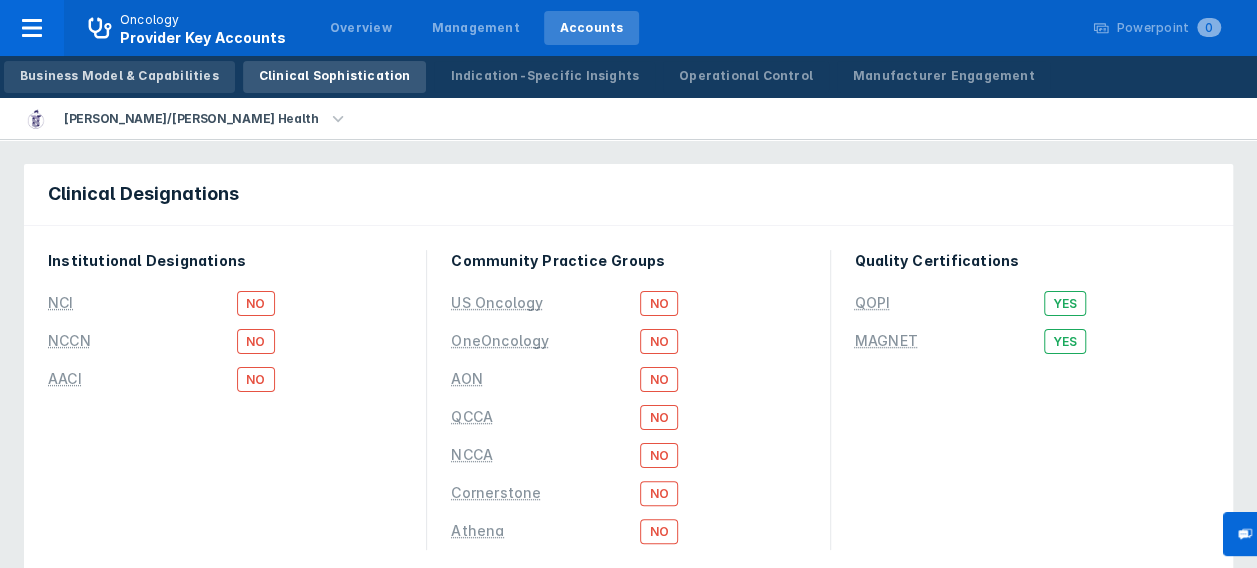 click on "Business Model & Capabilities" at bounding box center (119, 76) 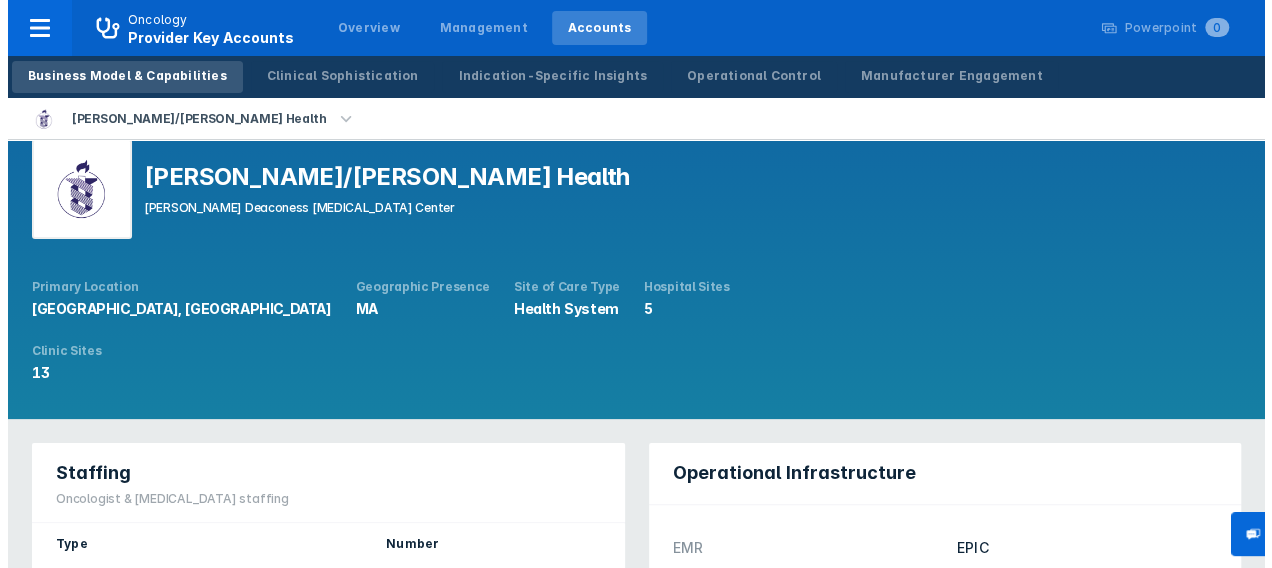 scroll, scrollTop: 0, scrollLeft: 0, axis: both 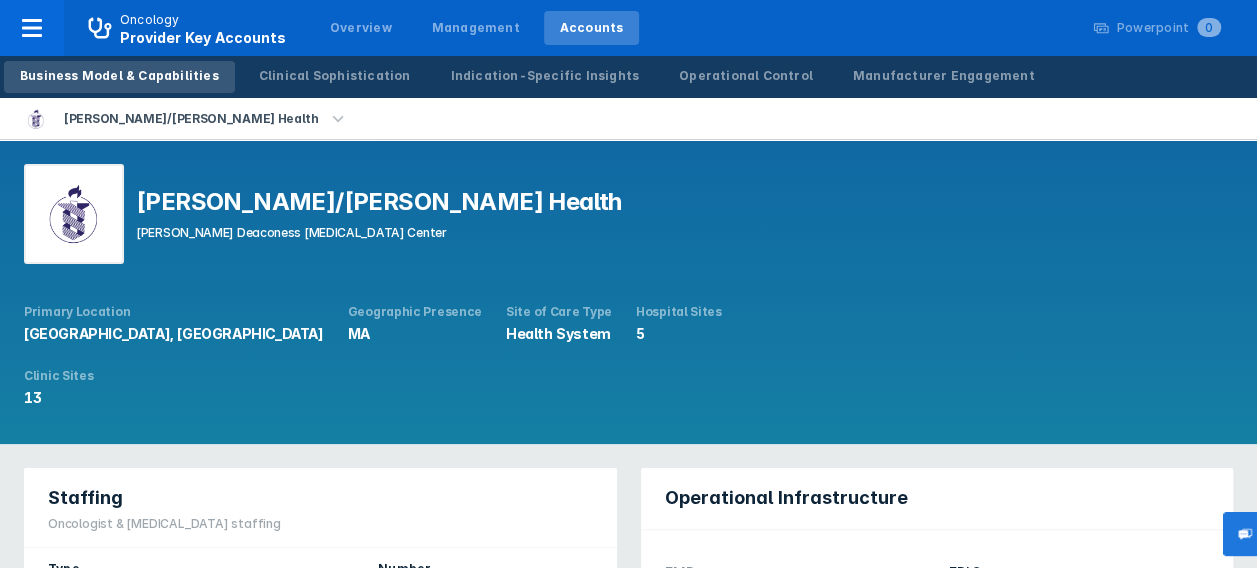 click 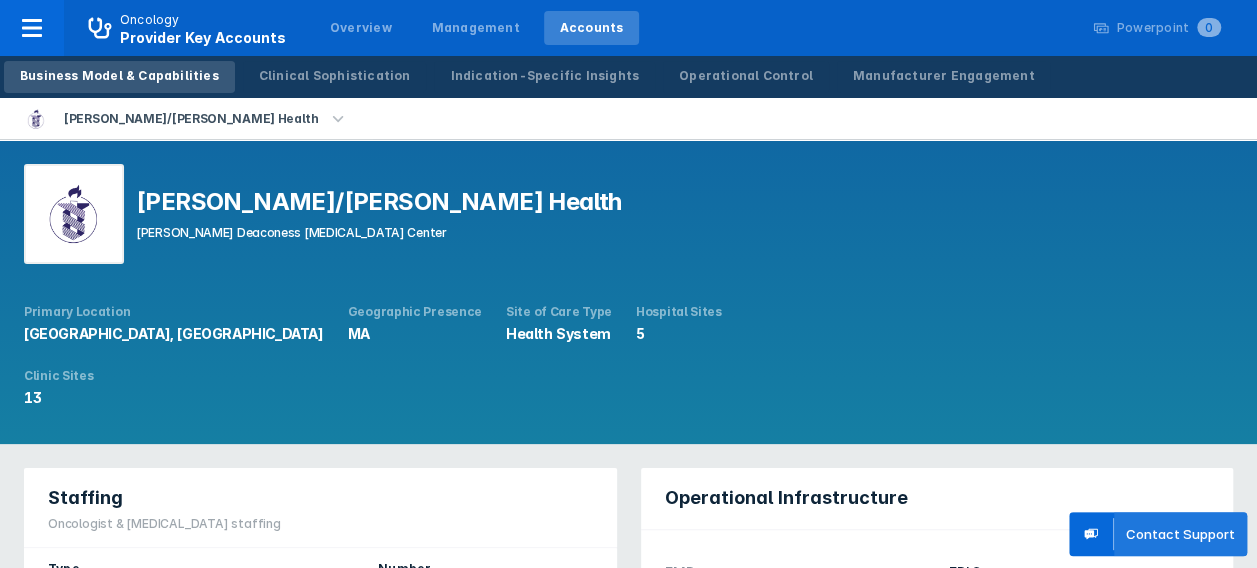 click on "Contact Support" at bounding box center (1180, 534) 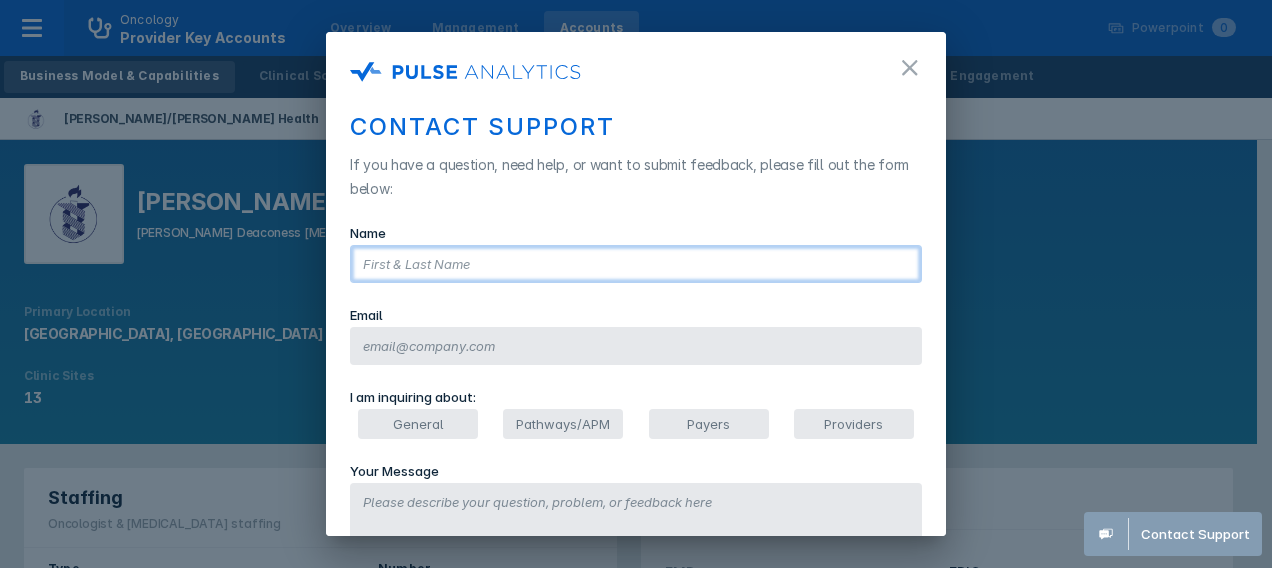 click on "Name" at bounding box center [636, 264] 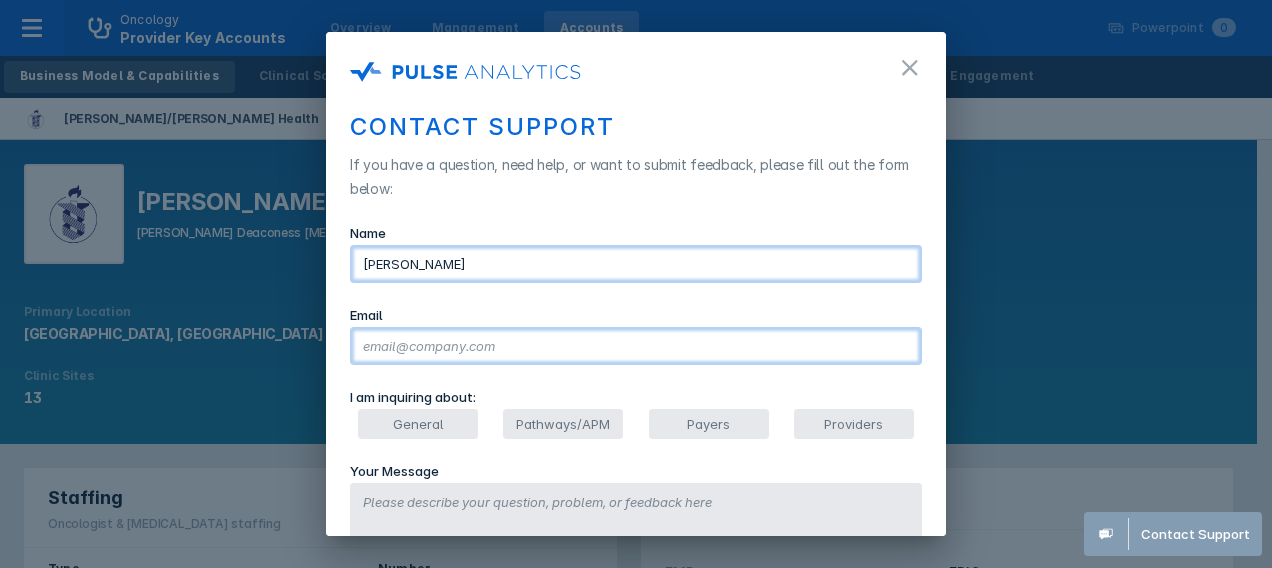 type on "[PERSON_NAME]" 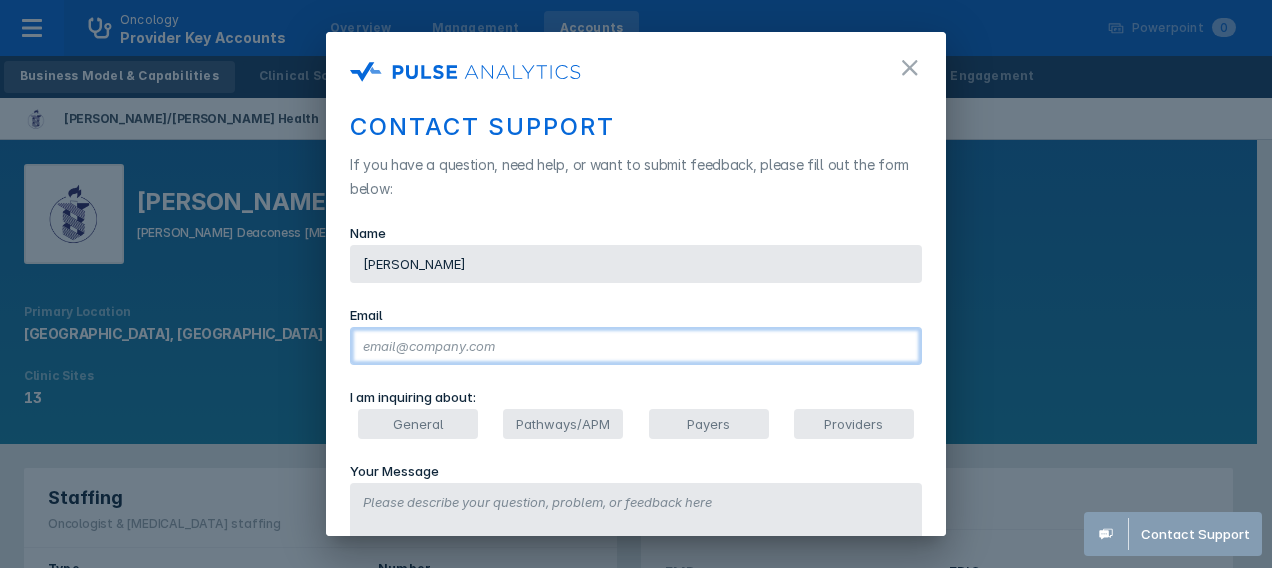 click on "Email" at bounding box center [636, 346] 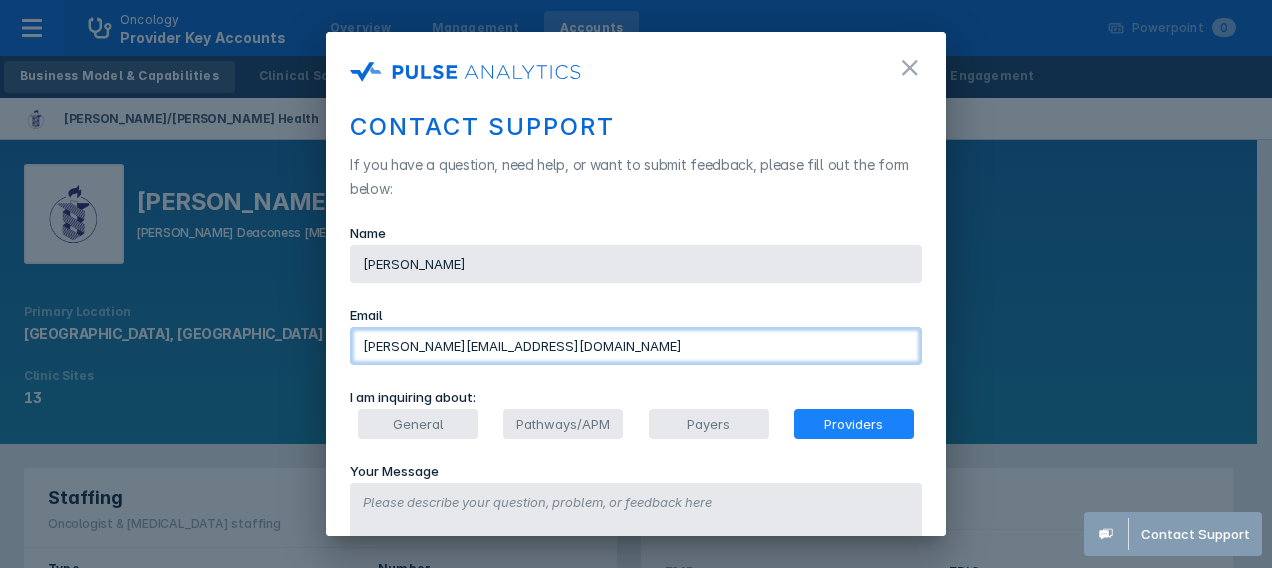 type on "[PERSON_NAME][EMAIL_ADDRESS][DOMAIN_NAME]" 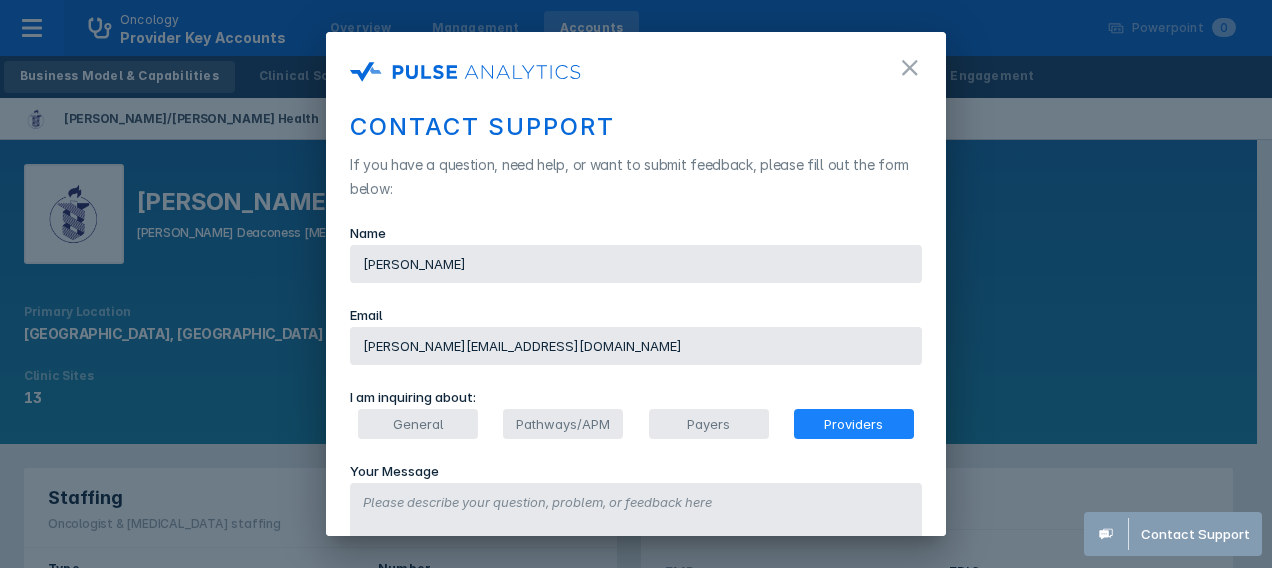 click on "Providers" at bounding box center (854, 424) 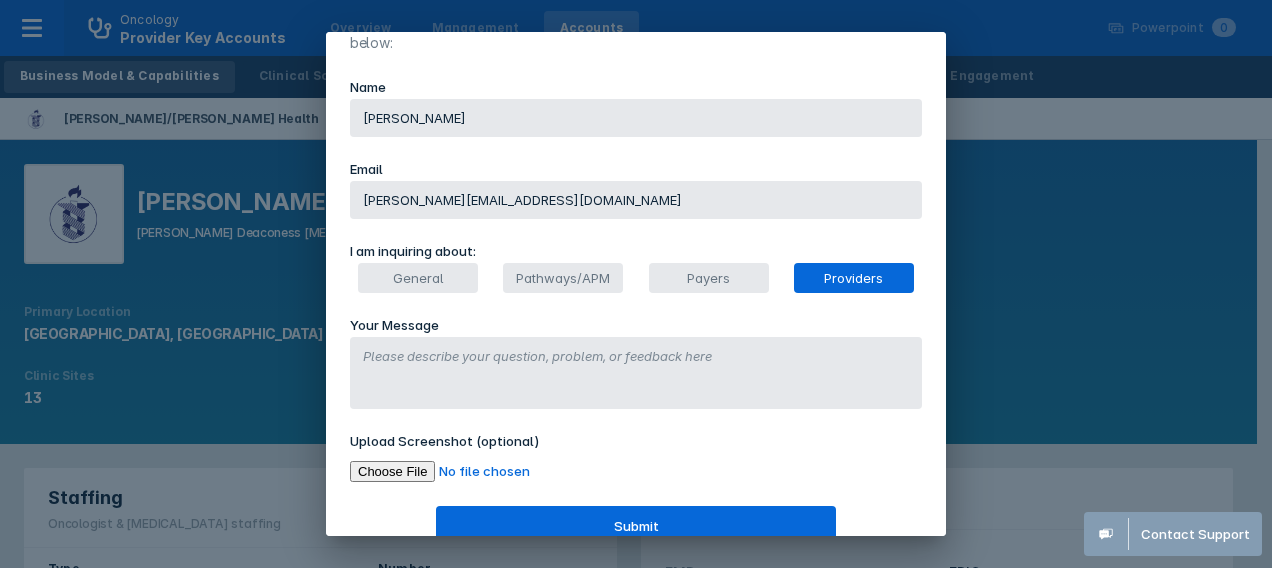 scroll, scrollTop: 158, scrollLeft: 0, axis: vertical 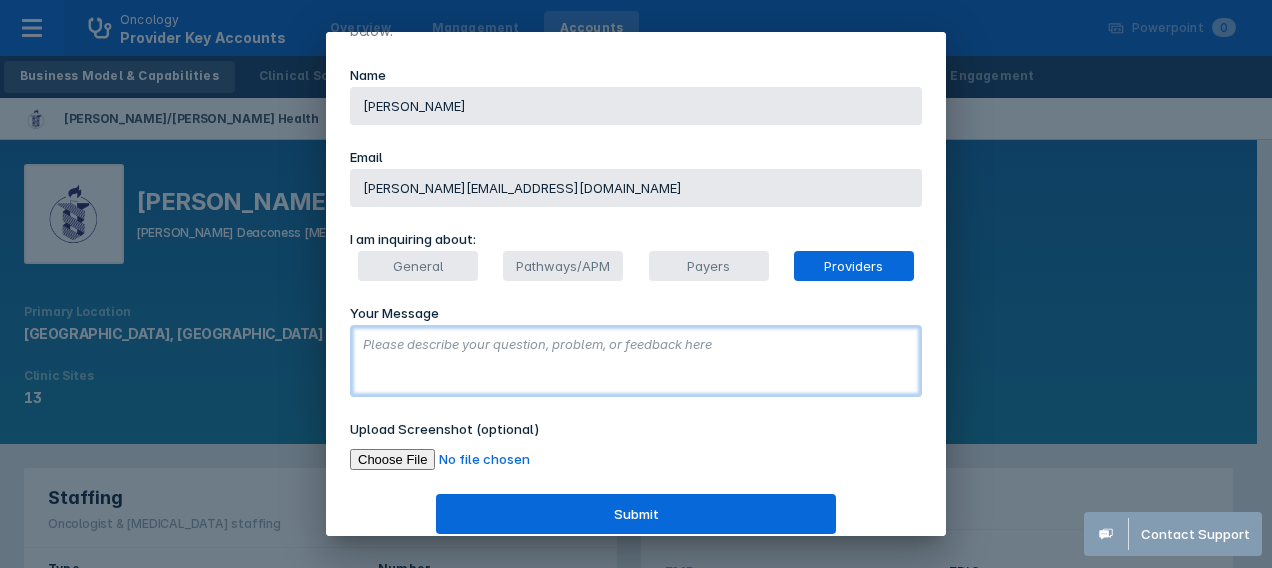 click on "Your Message" at bounding box center [636, 361] 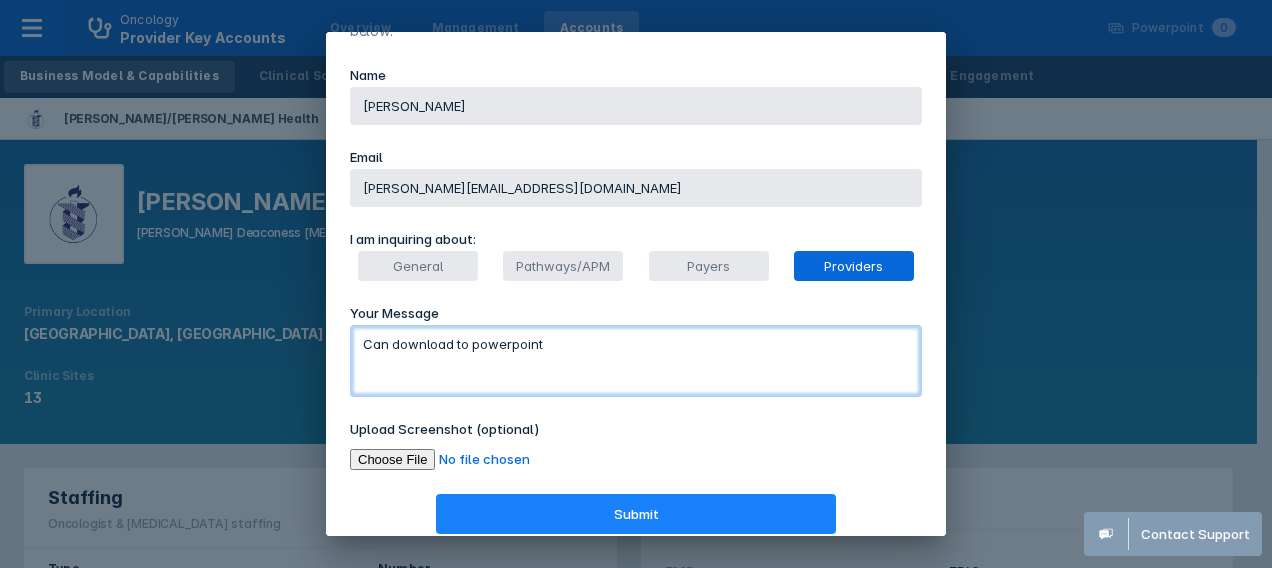 type on "Can download to powerpoint" 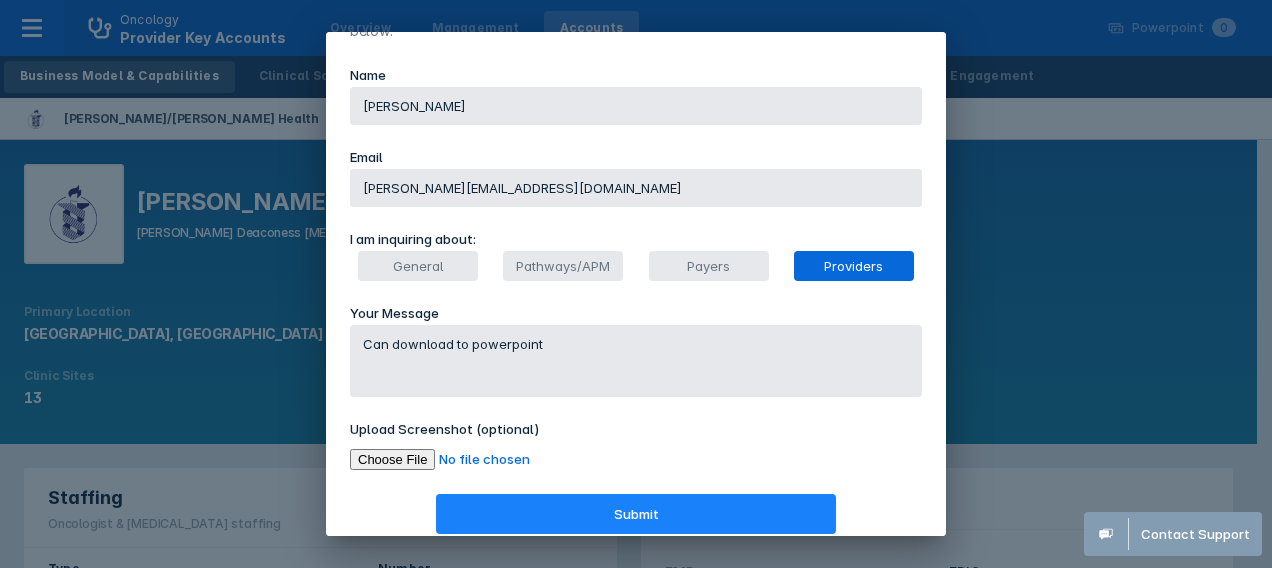 click on "Submit" at bounding box center (636, 514) 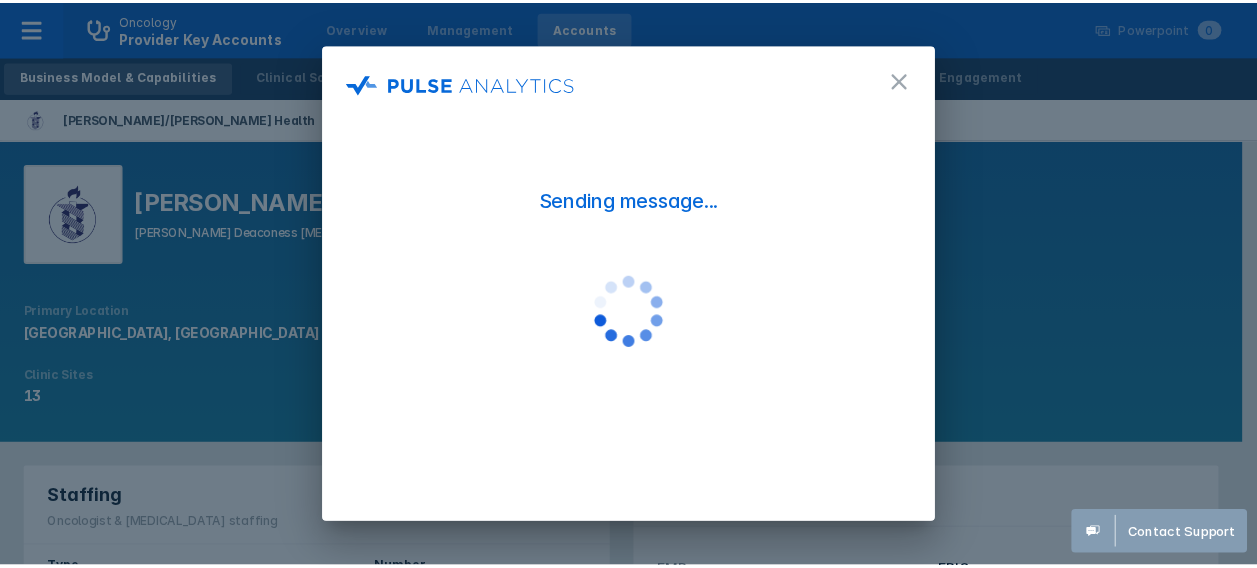scroll, scrollTop: 0, scrollLeft: 0, axis: both 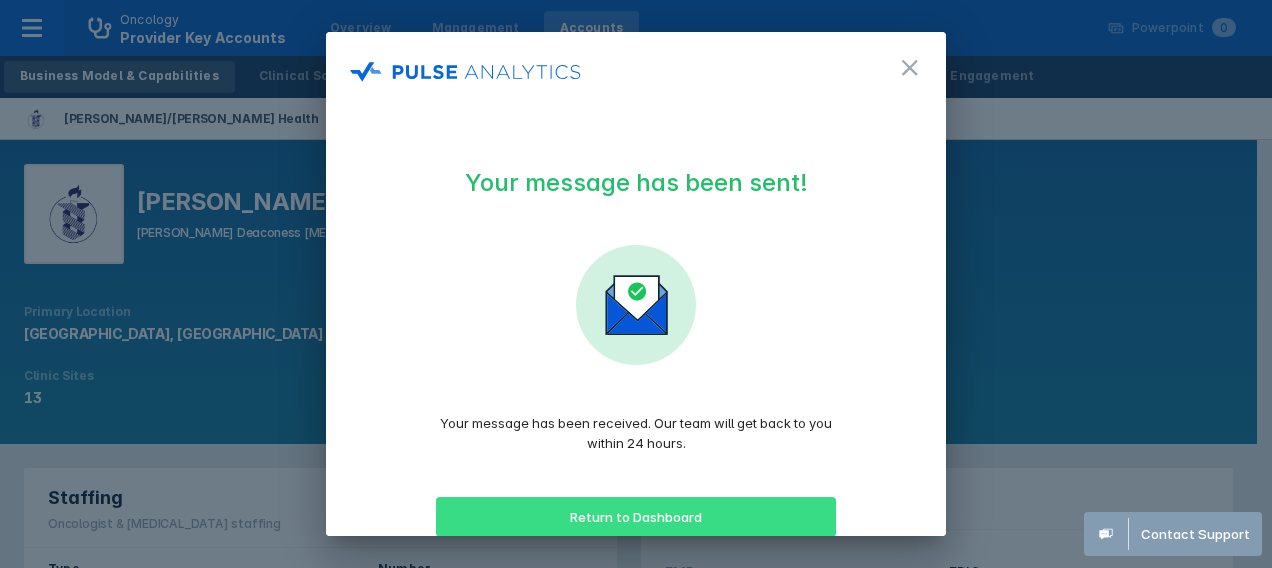 click on "Return to Dashboard" at bounding box center (636, 517) 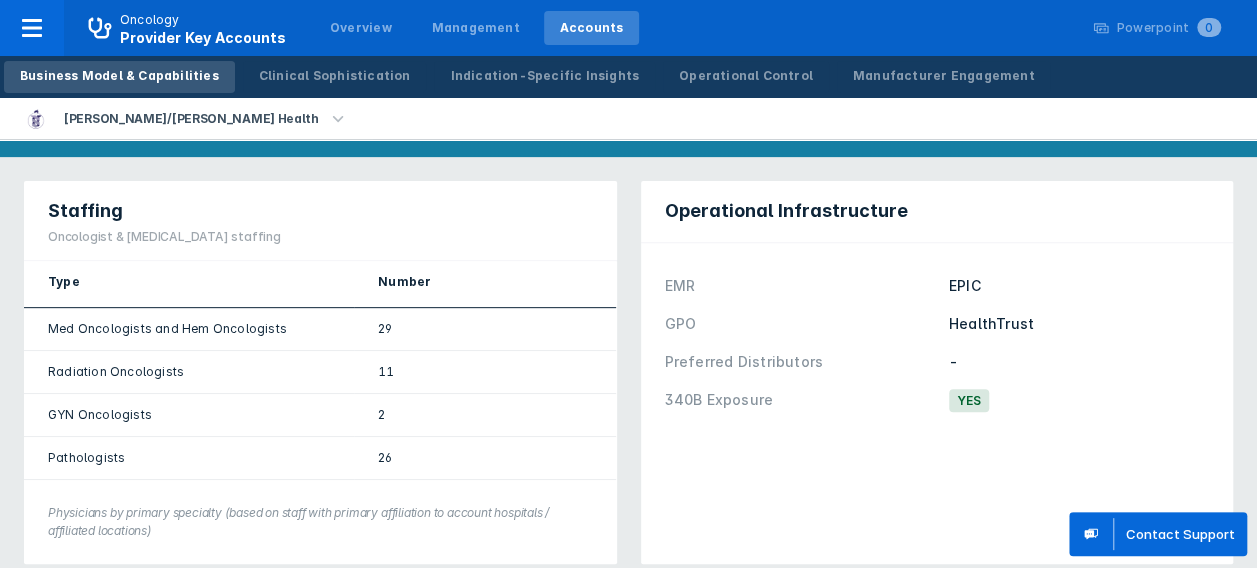 scroll, scrollTop: 0, scrollLeft: 0, axis: both 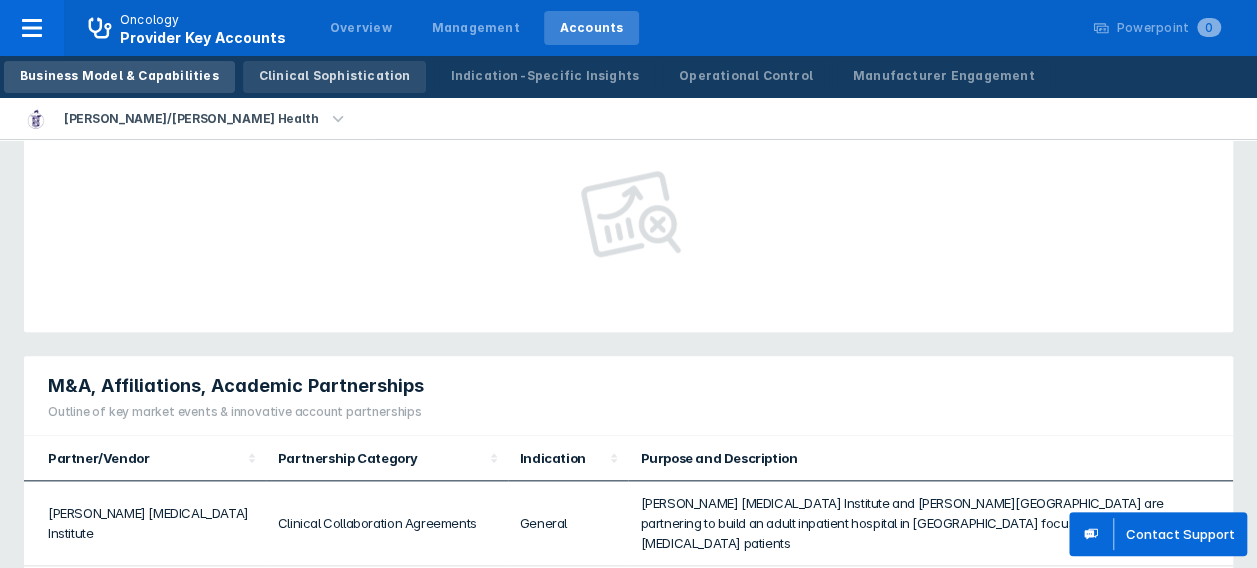 click on "Clinical Sophistication" at bounding box center [335, 76] 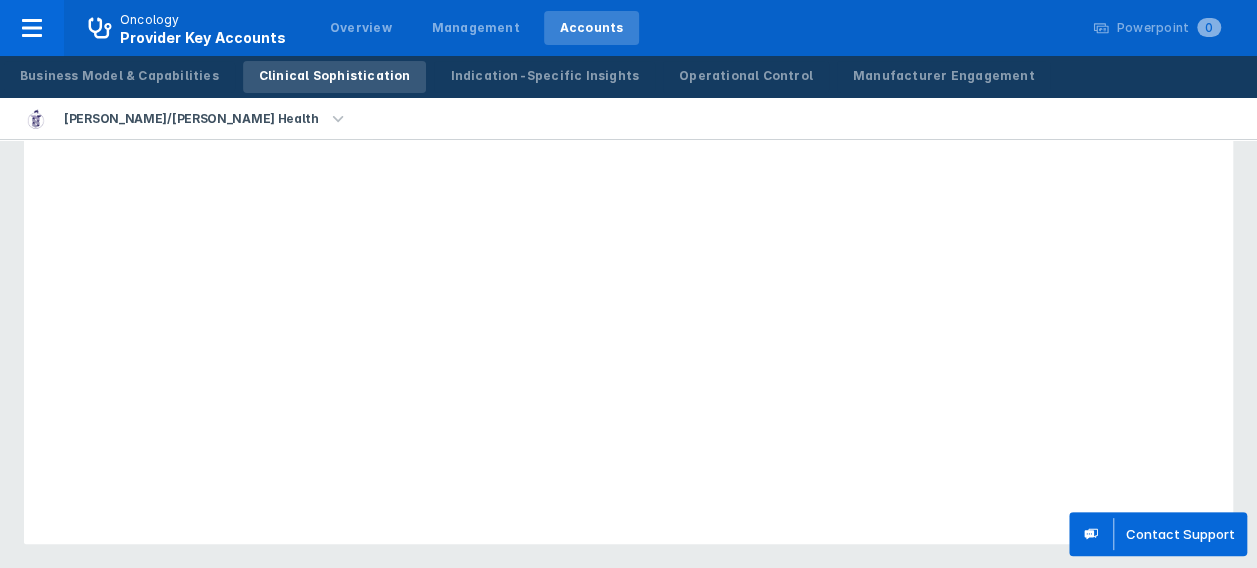 scroll, scrollTop: 0, scrollLeft: 0, axis: both 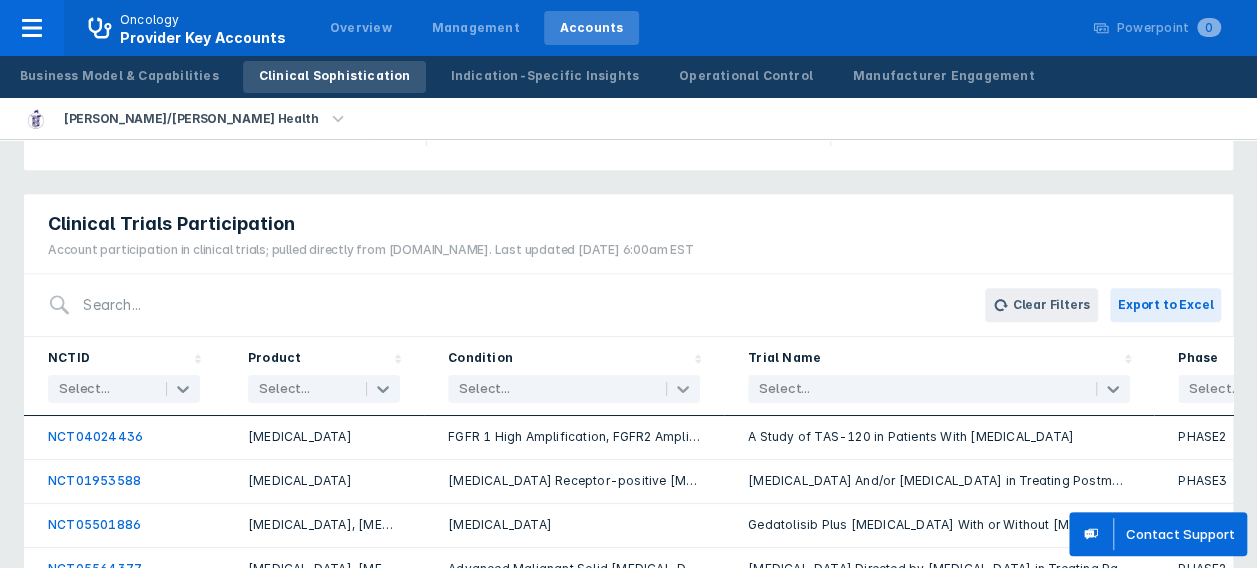 click on "Oncology Provider Key Accounts Overview Management Accounts Powerpoint 0 ... Business Model & Capabilities Clinical Sophistication Indication-Specific Insights Operational Control Manufacturer Engagement [PERSON_NAME] Deaconess/[PERSON_NAME] Health Clinical Designations Institutional Designations NCI No NCCN No AACI No Community Practice Groups US Oncology No OneOncology No AON No QCCA No NCCA No Cornerstone No Athena No Quality Certifications QOPI Yes MAGNET Yes Clinical Trials Participation Account participation in clinical trials; pulled directly from [DOMAIN_NAME]. Last updated [DATE] 6:00am EST Clear Filters Export to Excel NCTID Select... Product Select... Condition Select... Trial Name Select... Phase Select... Sponsor/Fund Type Select... NCT04024436 [MEDICAL_DATA] FGFR 1 High Amplification, FGFR2 Amplification, [MEDICAL_DATA] A Study of TAS-120 in Patients With [MEDICAL_DATA] PHASE2 INDUSTRY NCT01953588 [MEDICAL_DATA] PHASE3 NIH, OTHER NCT05501886 [MEDICAL_DATA], [MEDICAL_DATA] [MEDICAL_DATA] PHASE3 INDUSTRY" at bounding box center (628, 257) 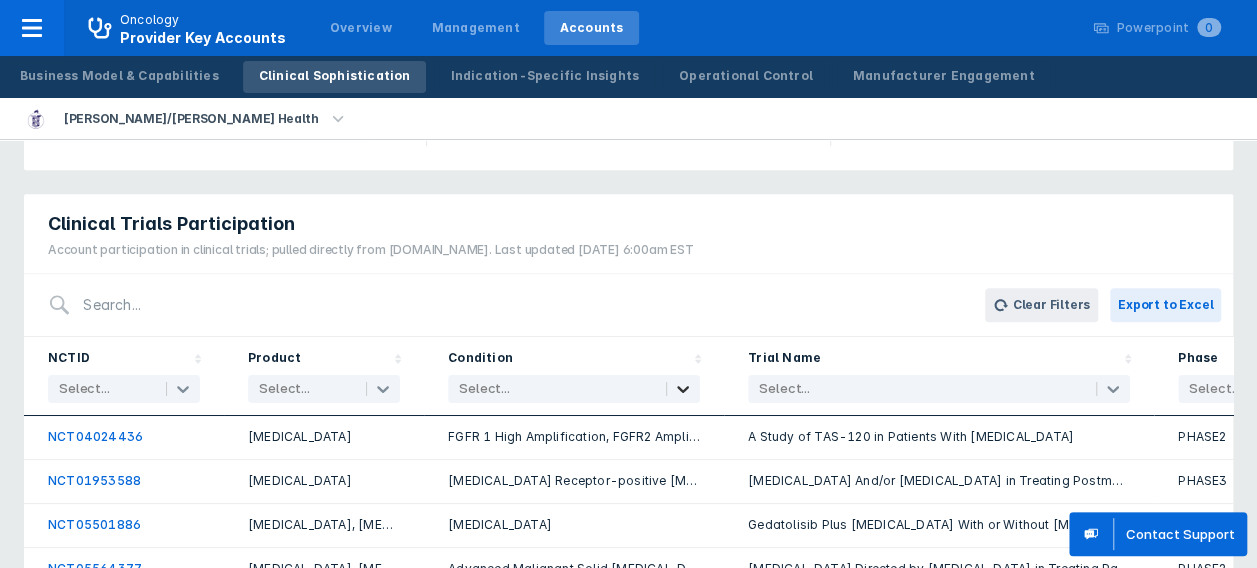 scroll, scrollTop: 553, scrollLeft: 0, axis: vertical 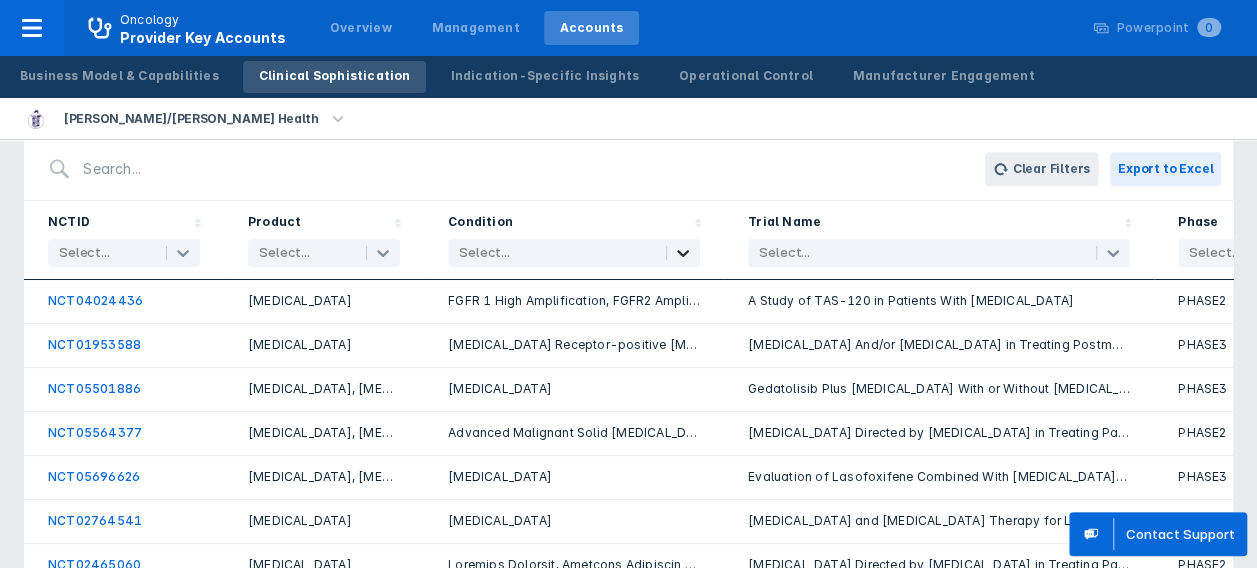 click 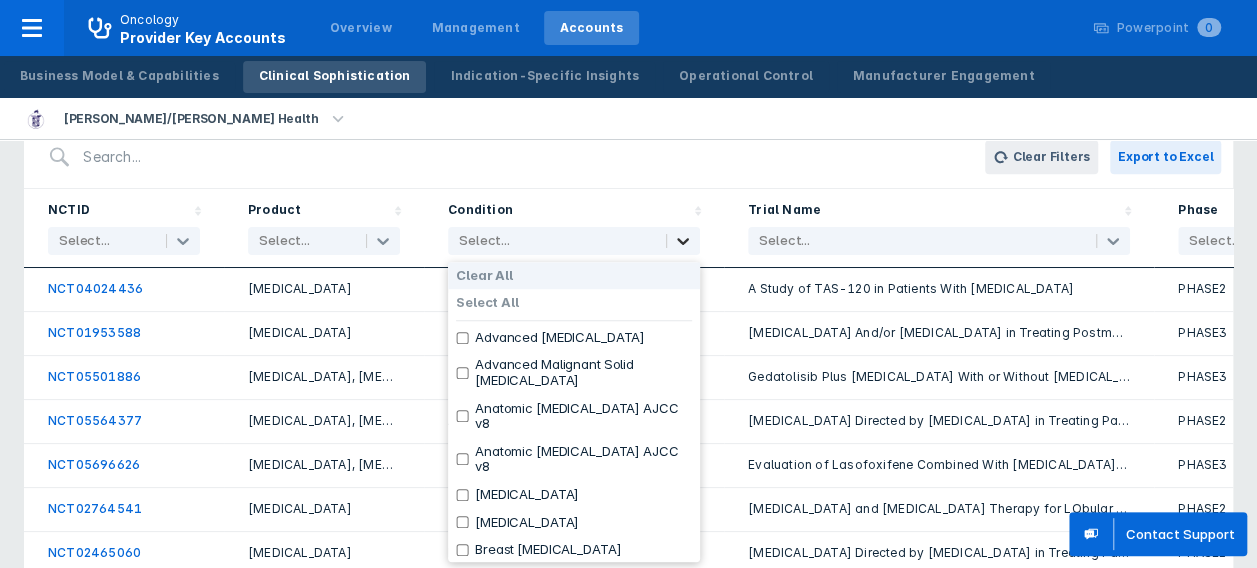 scroll, scrollTop: 553, scrollLeft: 0, axis: vertical 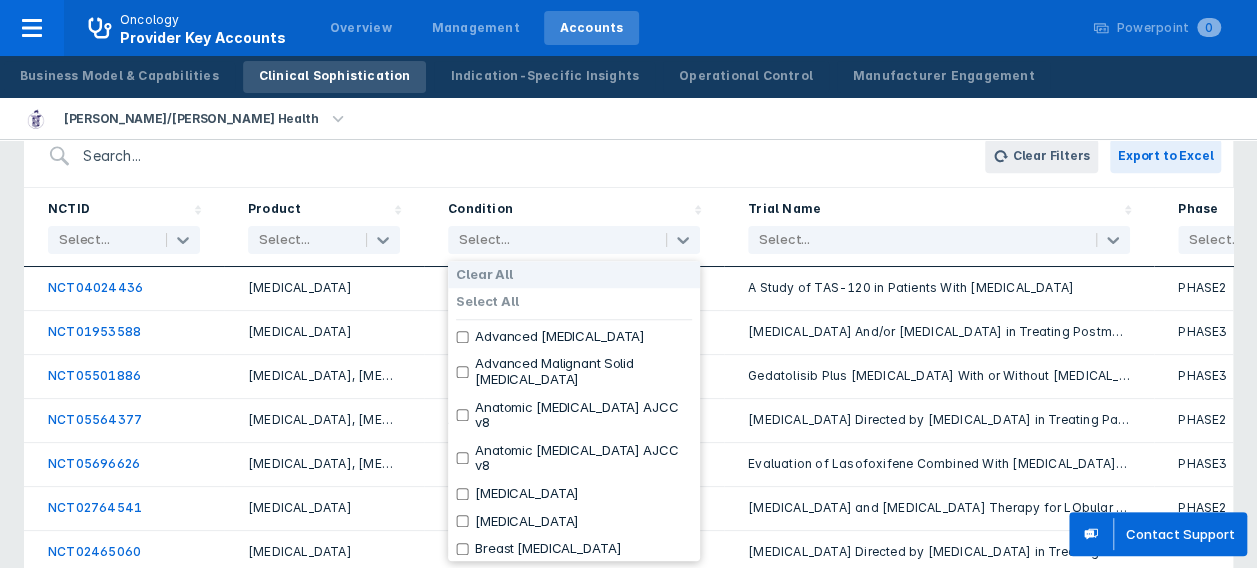 click at bounding box center [509, 156] 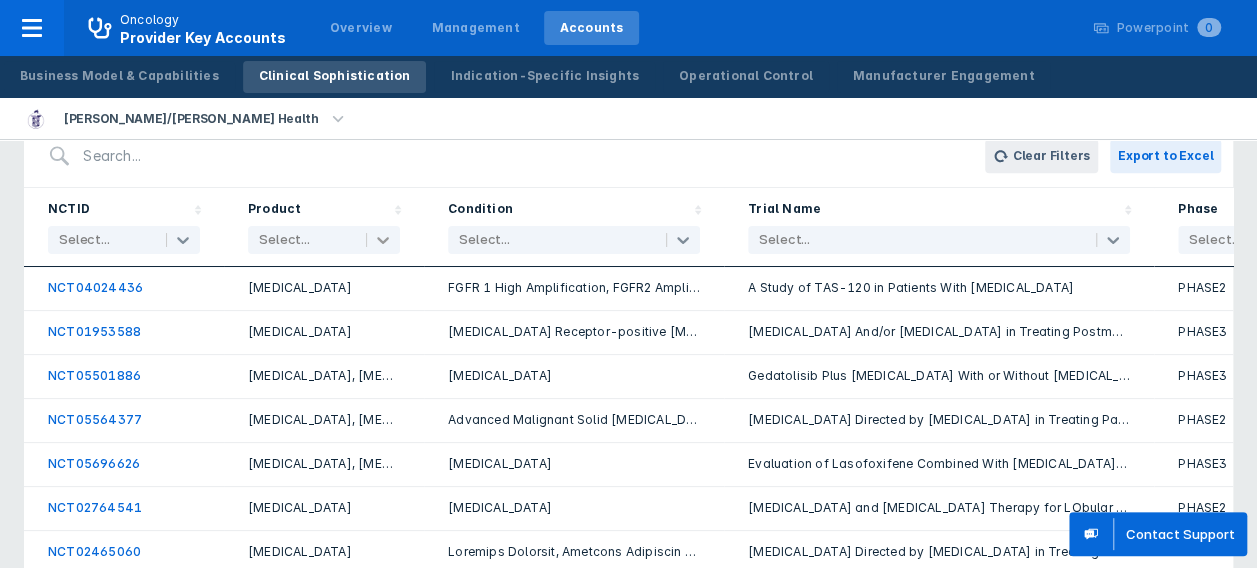 click 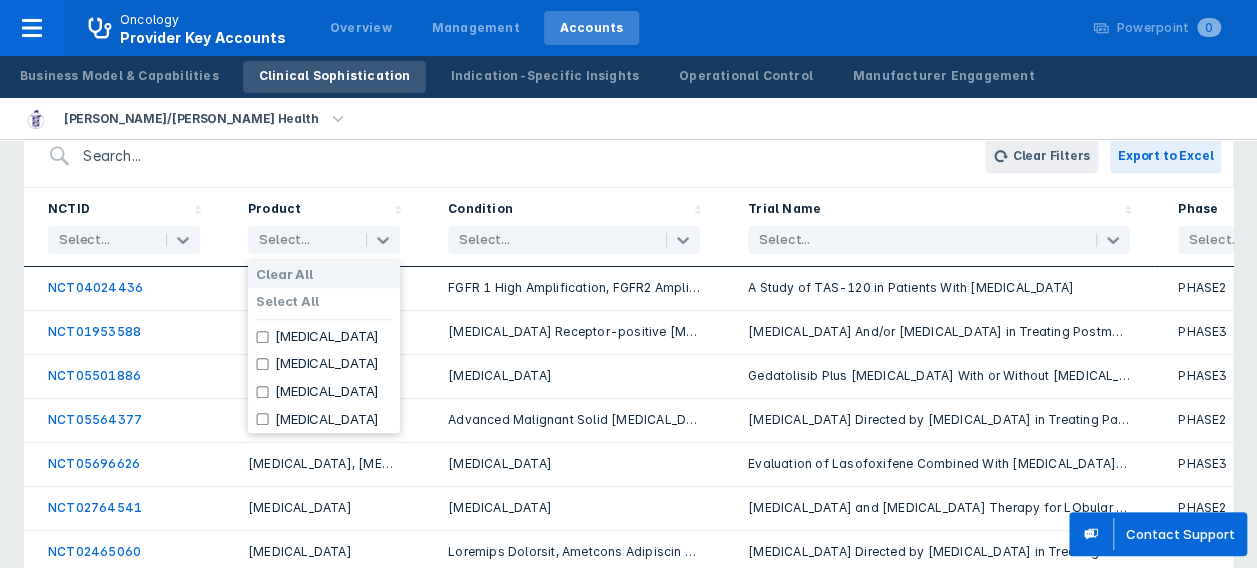 click at bounding box center [509, 156] 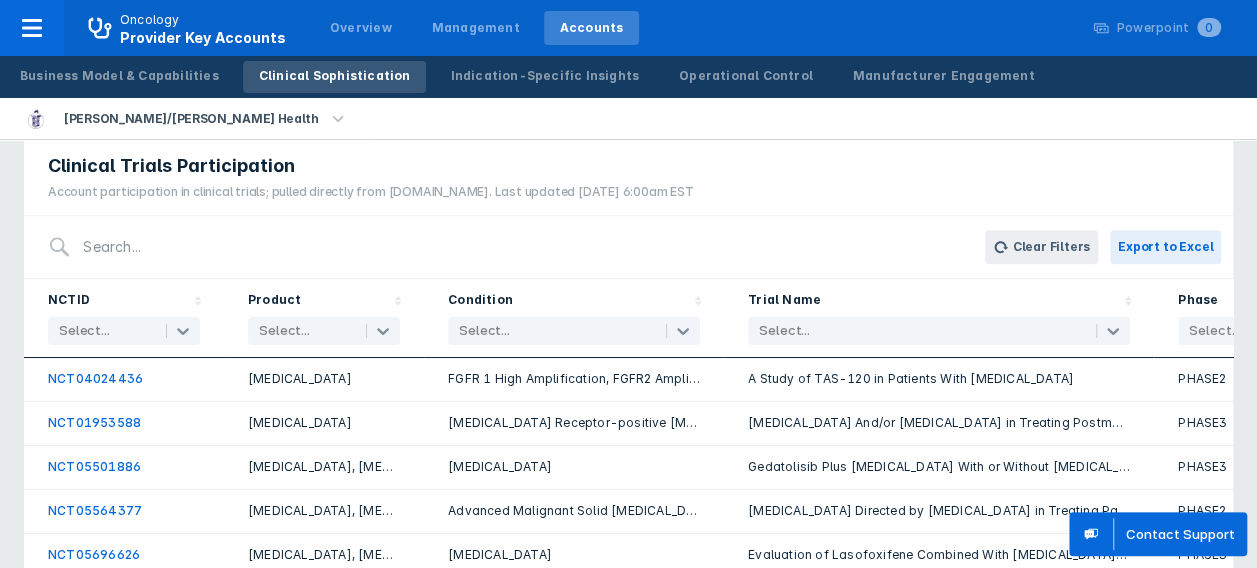 scroll, scrollTop: 491, scrollLeft: 0, axis: vertical 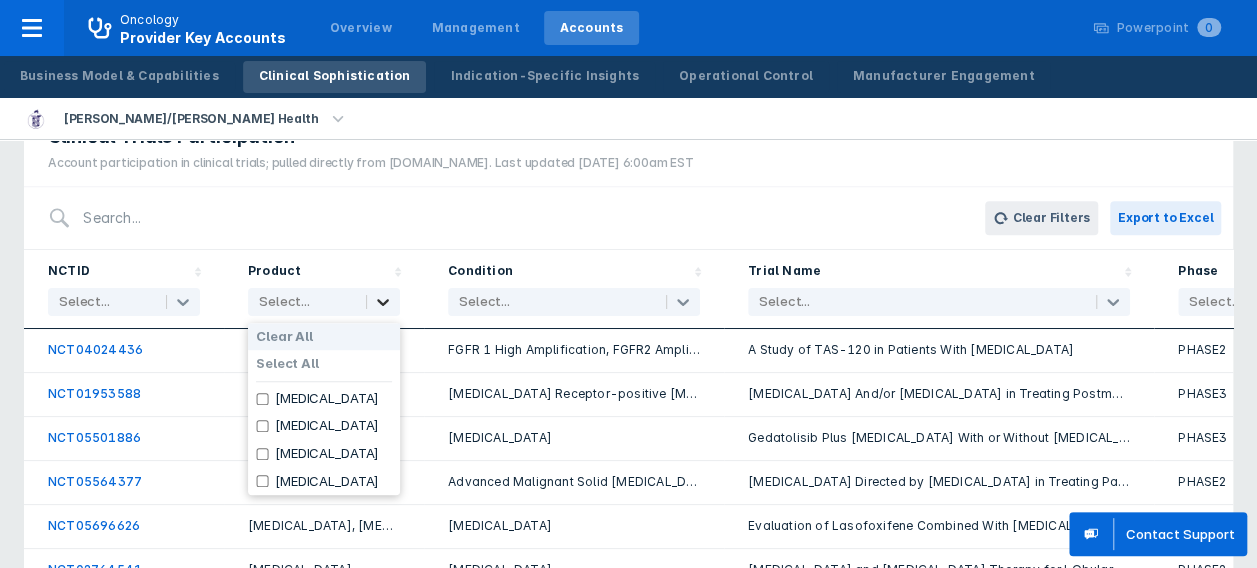 click 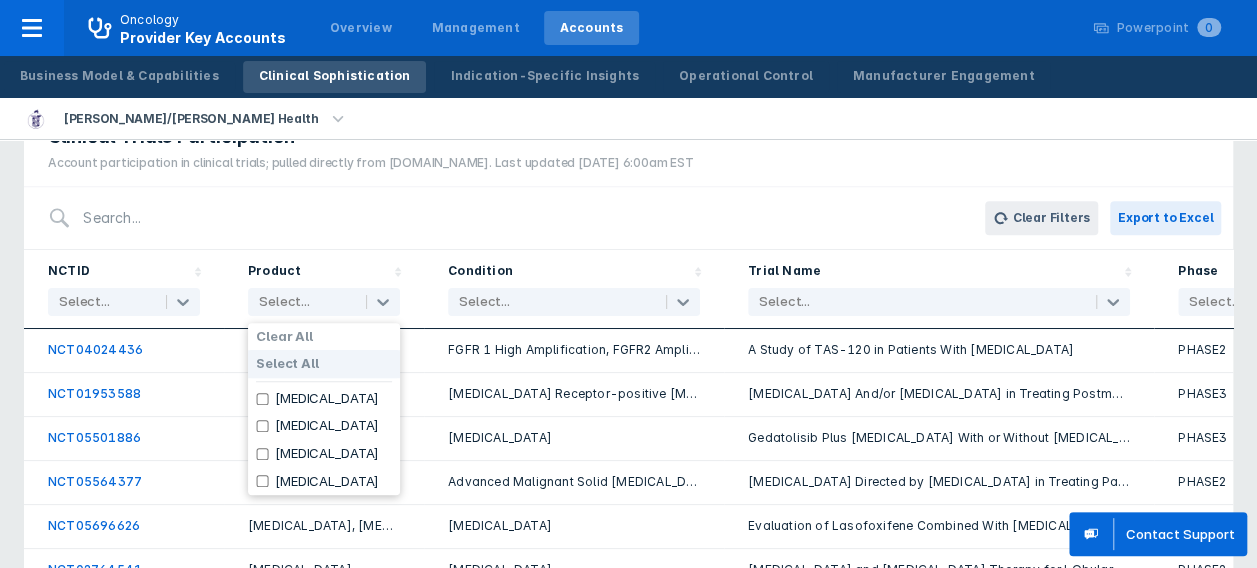 click on "Select All" at bounding box center [287, 364] 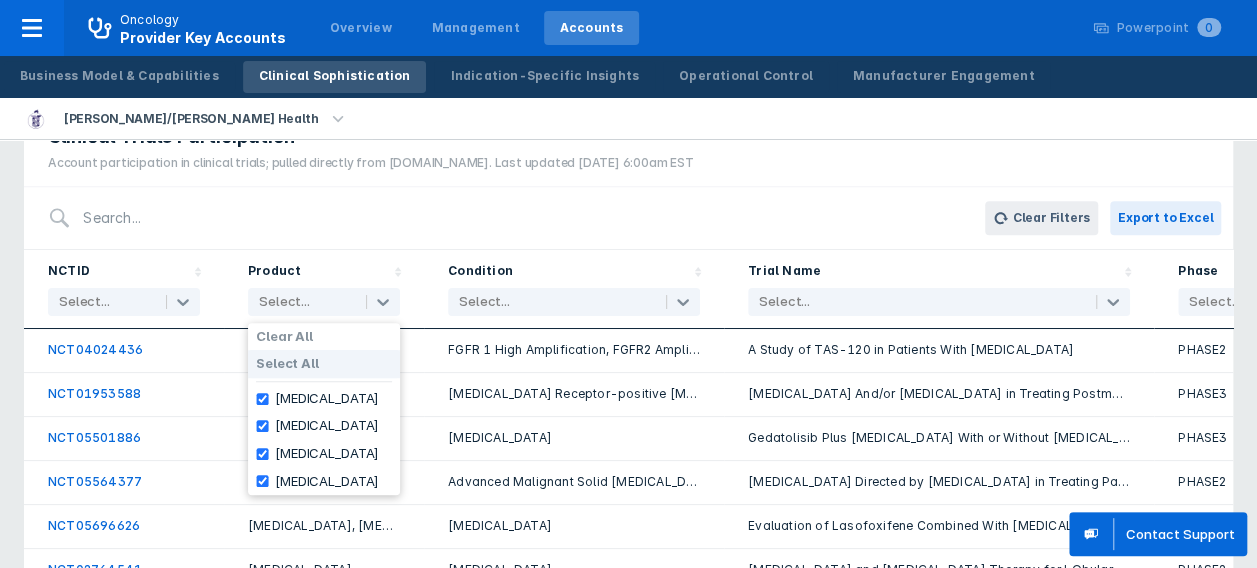 checkbox on "true" 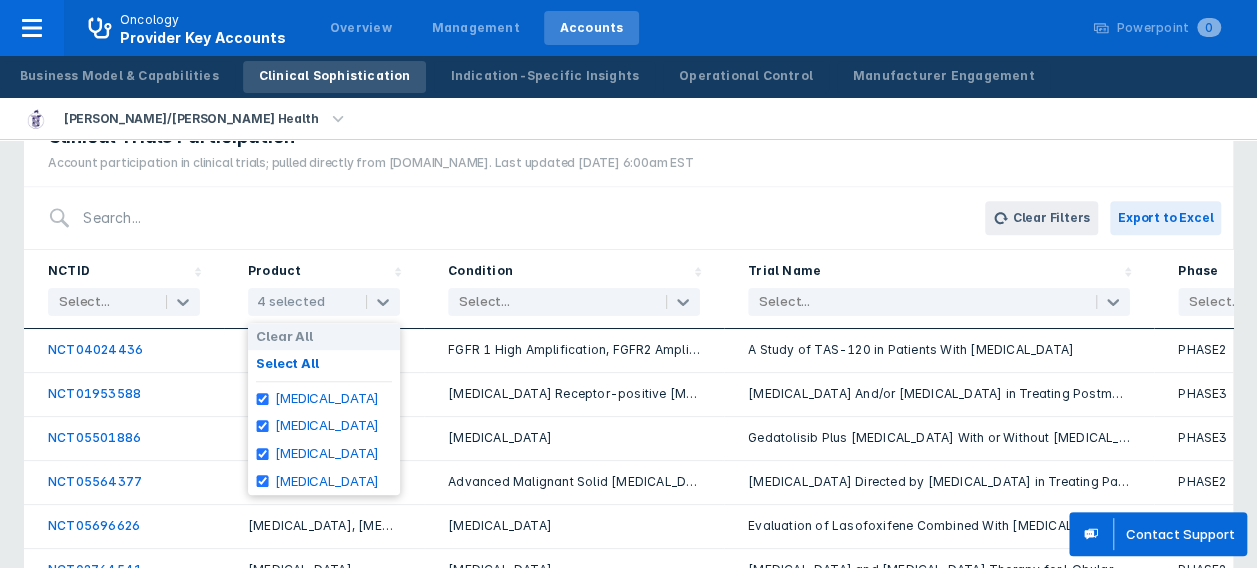click on "Product option Select All, selected. 6 results available. Use Up and Down to choose options, press Enter to select the currently focused option, press Escape to exit the menu, press Tab to select the option and exit the menu. 4 selected" at bounding box center (324, 289) 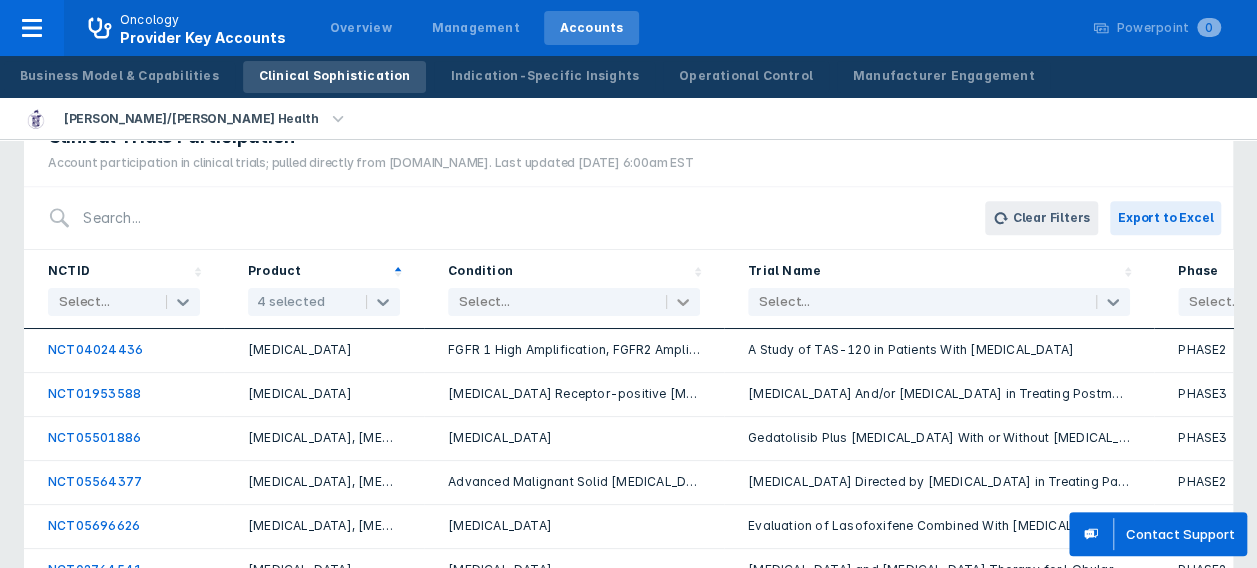 click on "Oncology Provider Key Accounts Overview Management Accounts Powerpoint 0 ... Business Model & Capabilities Clinical Sophistication Indication-Specific Insights Operational Control Manufacturer Engagement [PERSON_NAME] Deaconess/[PERSON_NAME] Health Clinical Designations Institutional Designations NCI No NCCN No AACI No Community Practice Groups US Oncology No OneOncology No AON No QCCA No NCCA No Cornerstone No Athena No Quality Certifications QOPI Yes MAGNET Yes Clinical Trials Participation Account participation in clinical trials; pulled directly from [DOMAIN_NAME]. Last updated [DATE] 6:00am EST Clear Filters Export to Excel NCTID Select... Product 4 selected Condition Select... Trial Name Select... Phase Select... Sponsor/Fund Type Select... NCT04024436 [MEDICAL_DATA] FGFR 1 High Amplification, FGFR2 Amplification, [MEDICAL_DATA] A Study of TAS-120 in Patients With [MEDICAL_DATA] PHASE2 INDUSTRY NCT01953588 [MEDICAL_DATA] PHASE3 NIH, OTHER NCT05501886 [MEDICAL_DATA], [MEDICAL_DATA] [MEDICAL_DATA] PHASE3 INDUSTRY" at bounding box center [628, 170] 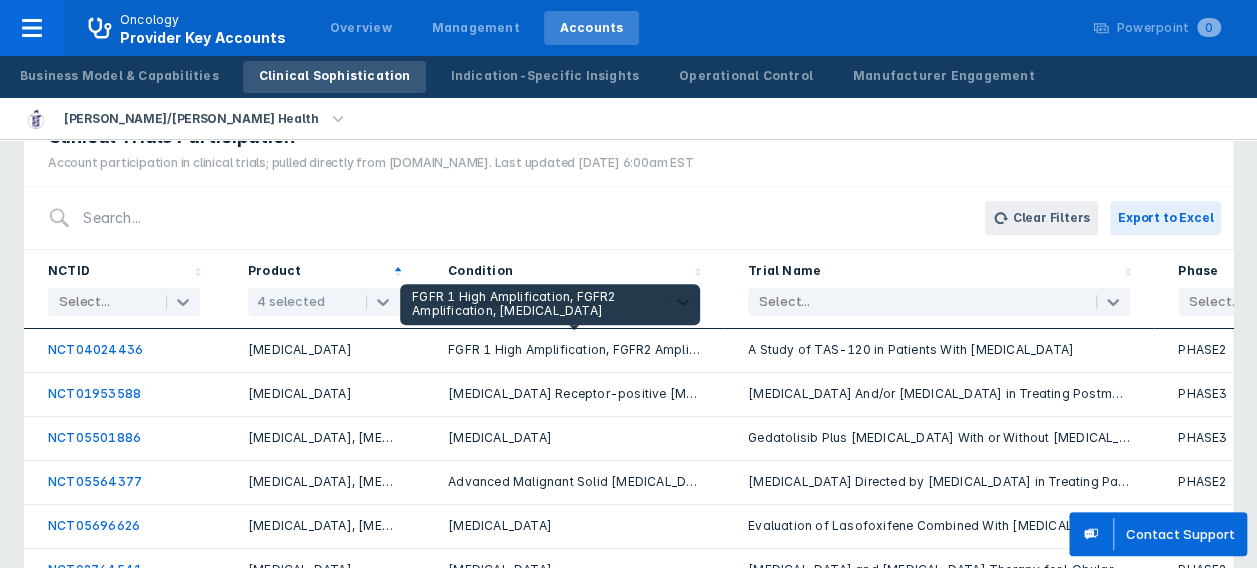 scroll, scrollTop: 553, scrollLeft: 0, axis: vertical 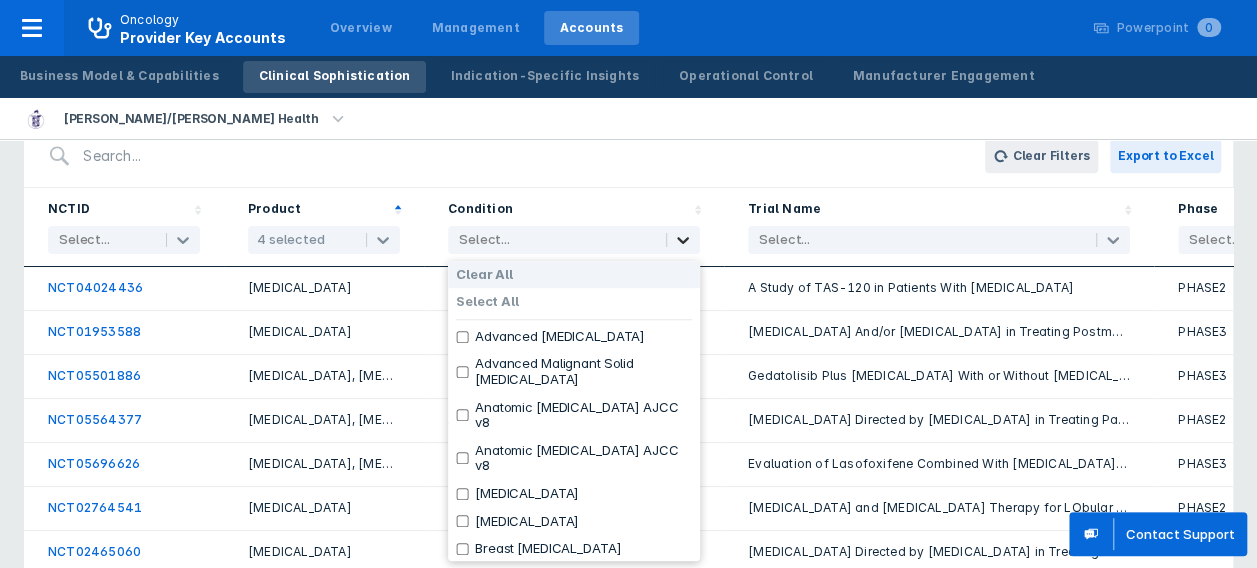click 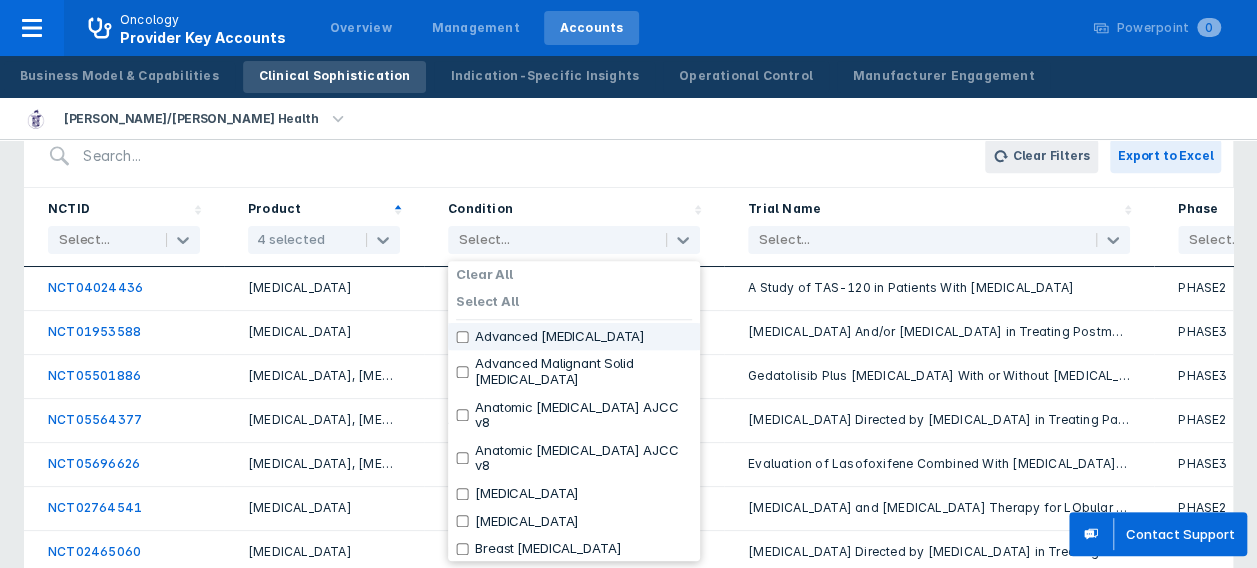 click on "Advanced [MEDICAL_DATA]" at bounding box center (560, 337) 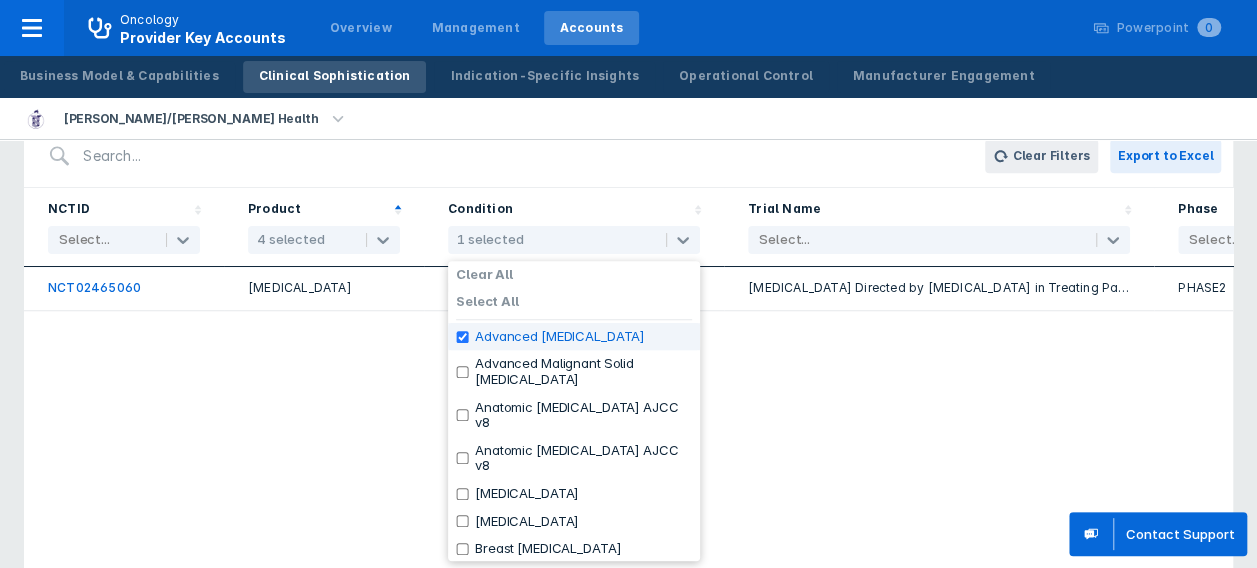 click on "Advanced [MEDICAL_DATA]" at bounding box center (560, 337) 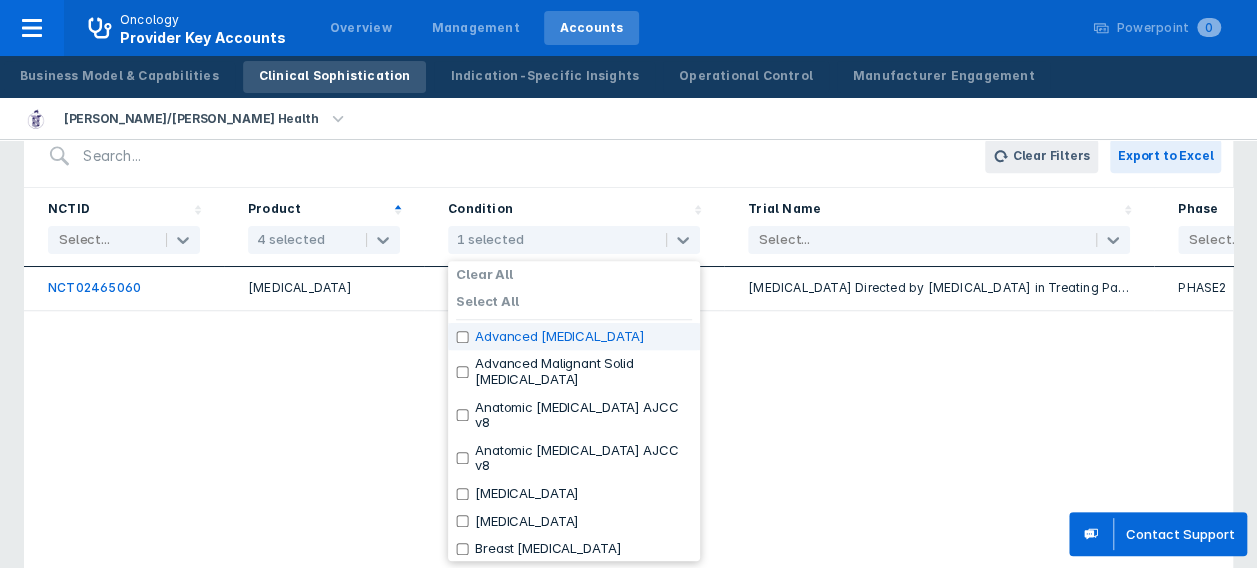 checkbox on "false" 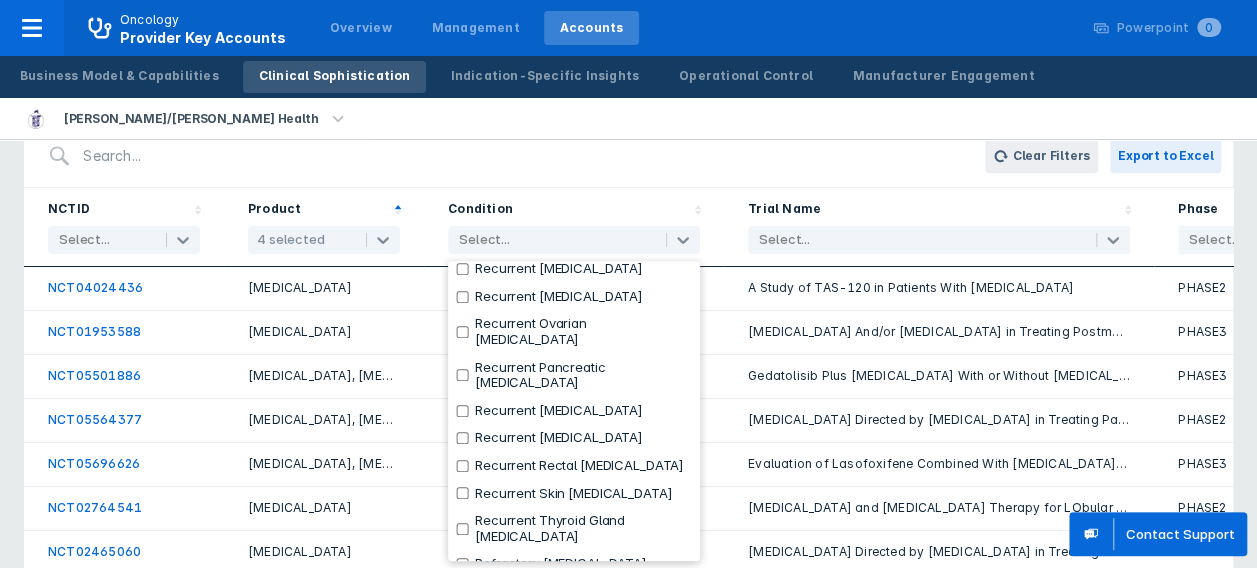 scroll, scrollTop: 3021, scrollLeft: 0, axis: vertical 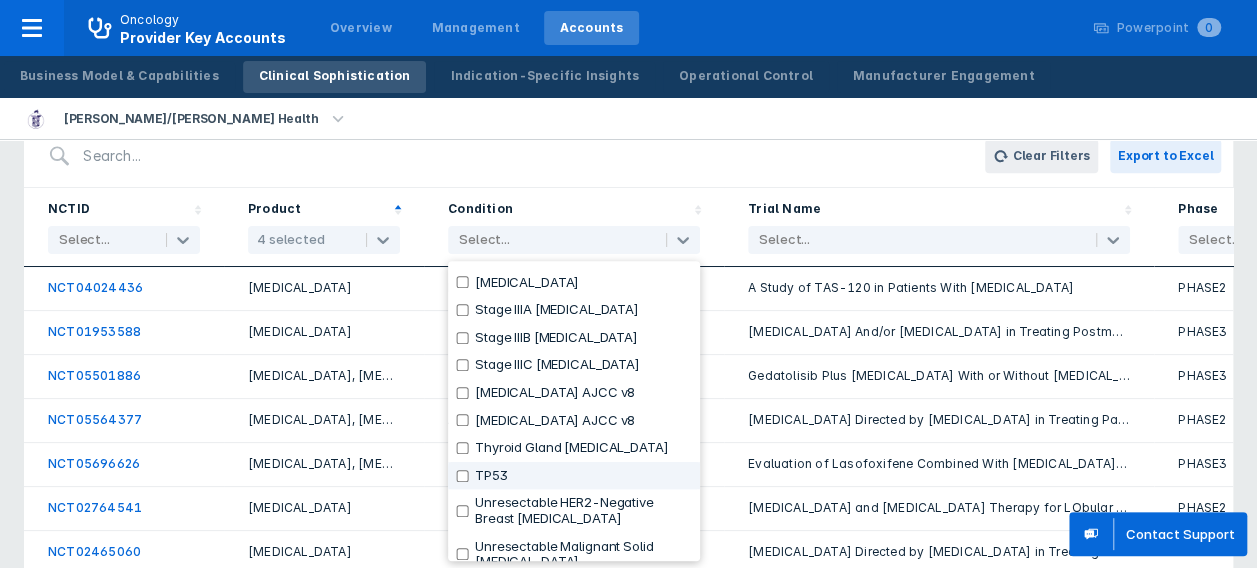 click on "TP53" at bounding box center (574, 476) 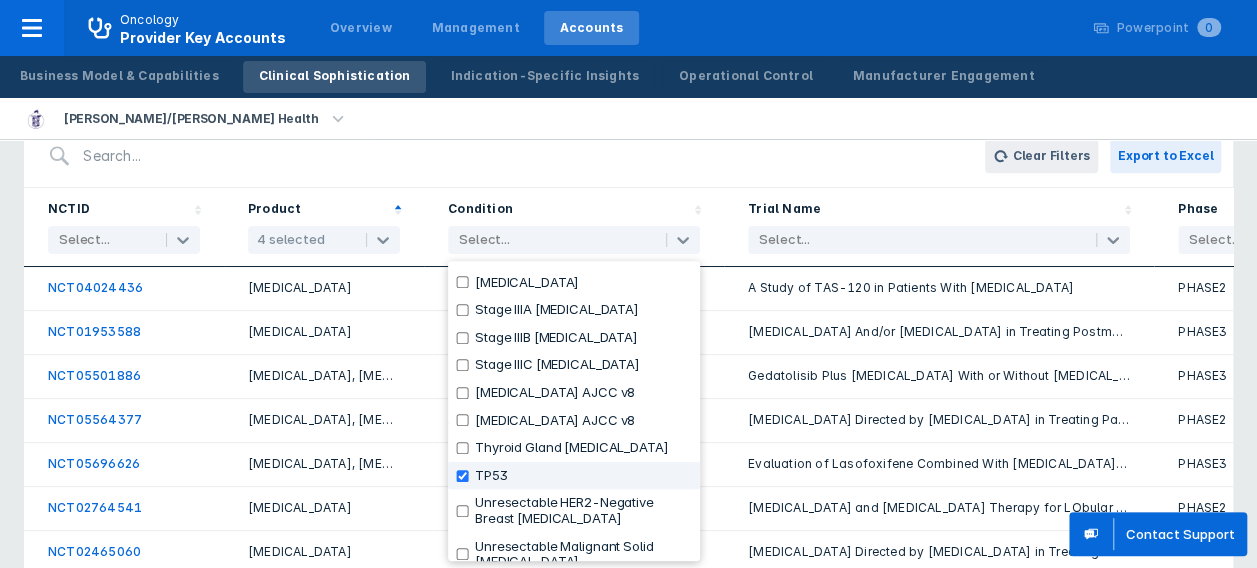 checkbox on "true" 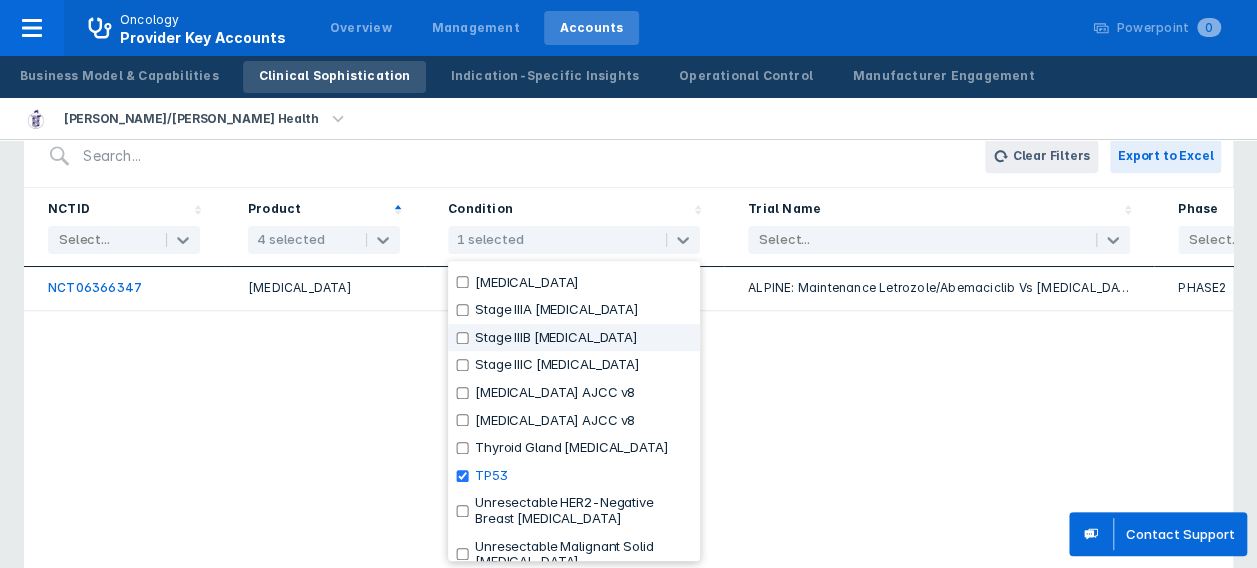 click on "Stage IIIB [MEDICAL_DATA]" at bounding box center [574, 338] 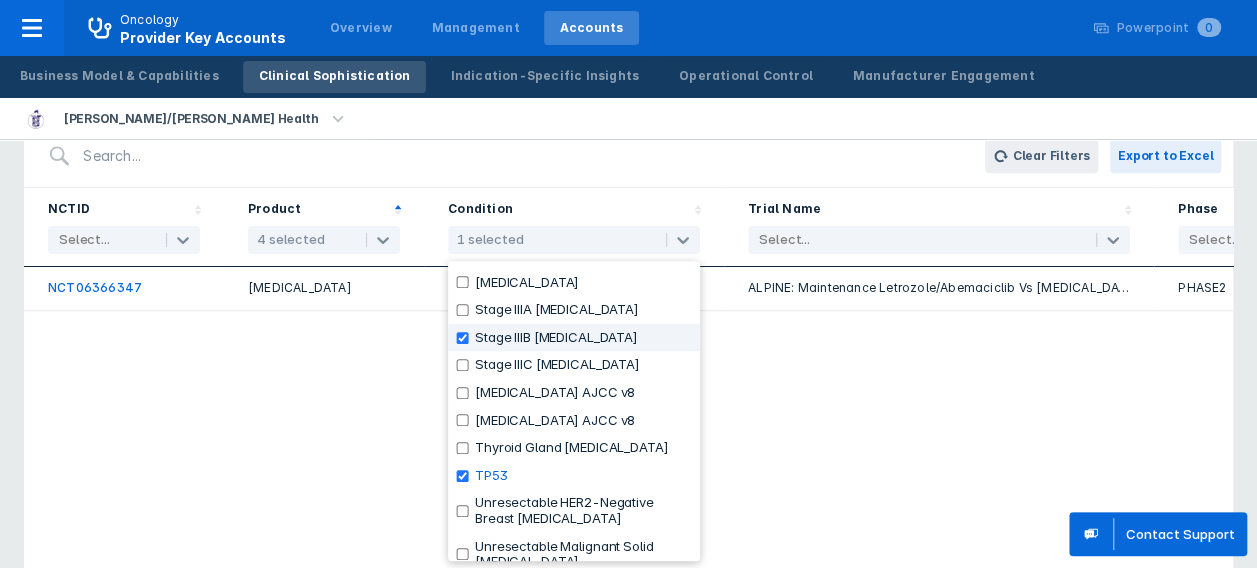 checkbox on "true" 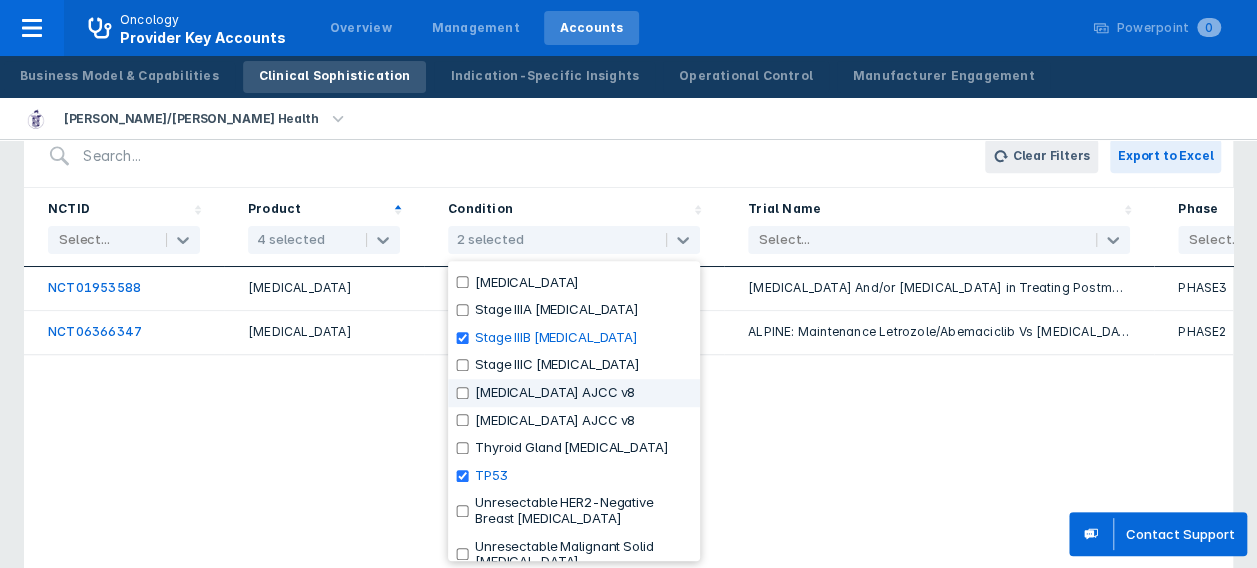 click on "[PERSON_NAME]/[PERSON_NAME] Health" at bounding box center [628, 119] 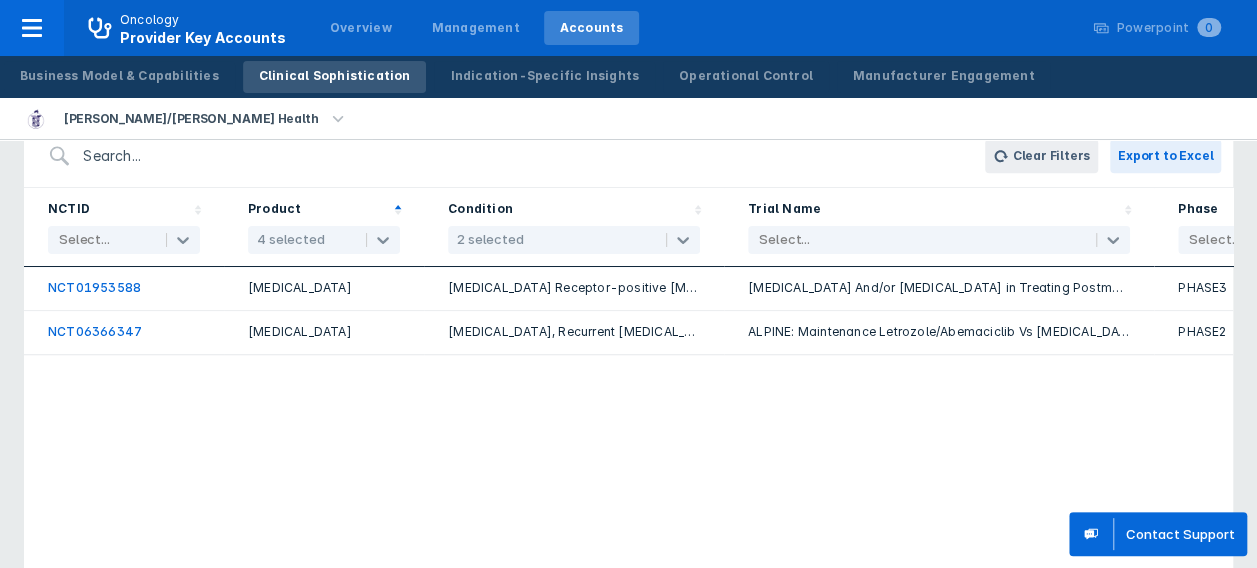 click at bounding box center (509, 156) 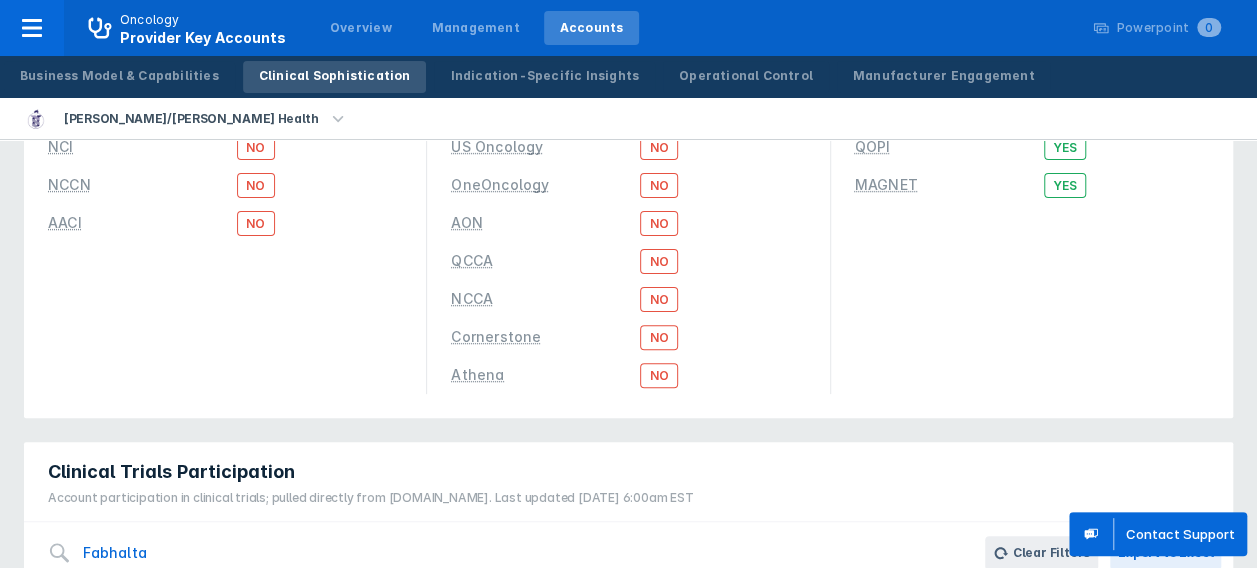 scroll, scrollTop: 0, scrollLeft: 0, axis: both 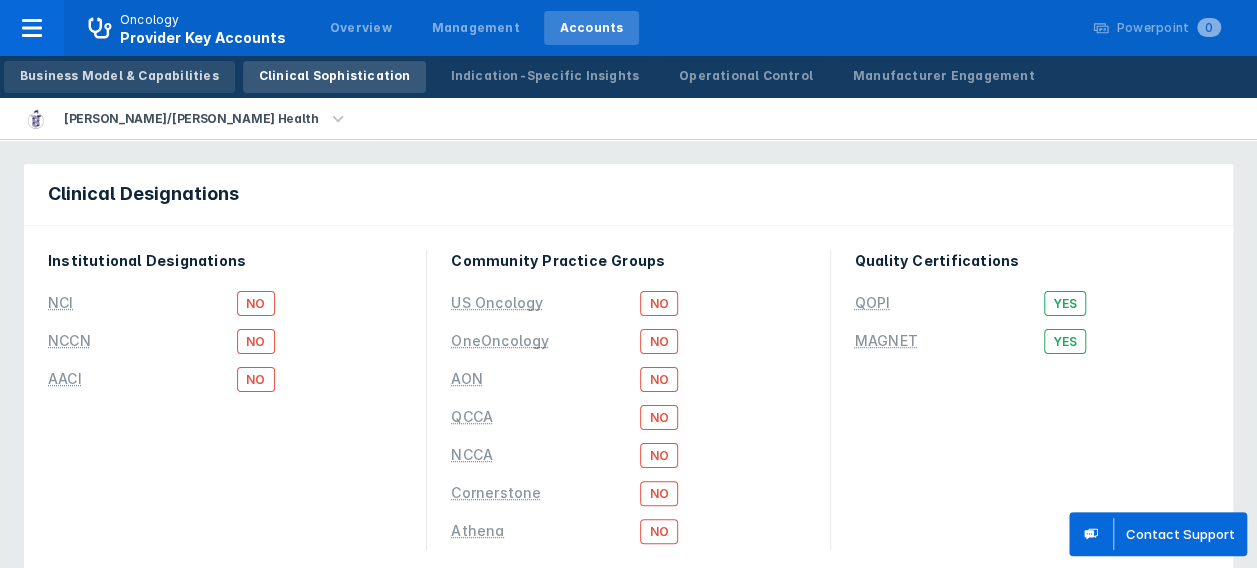 type on "Fabhalta" 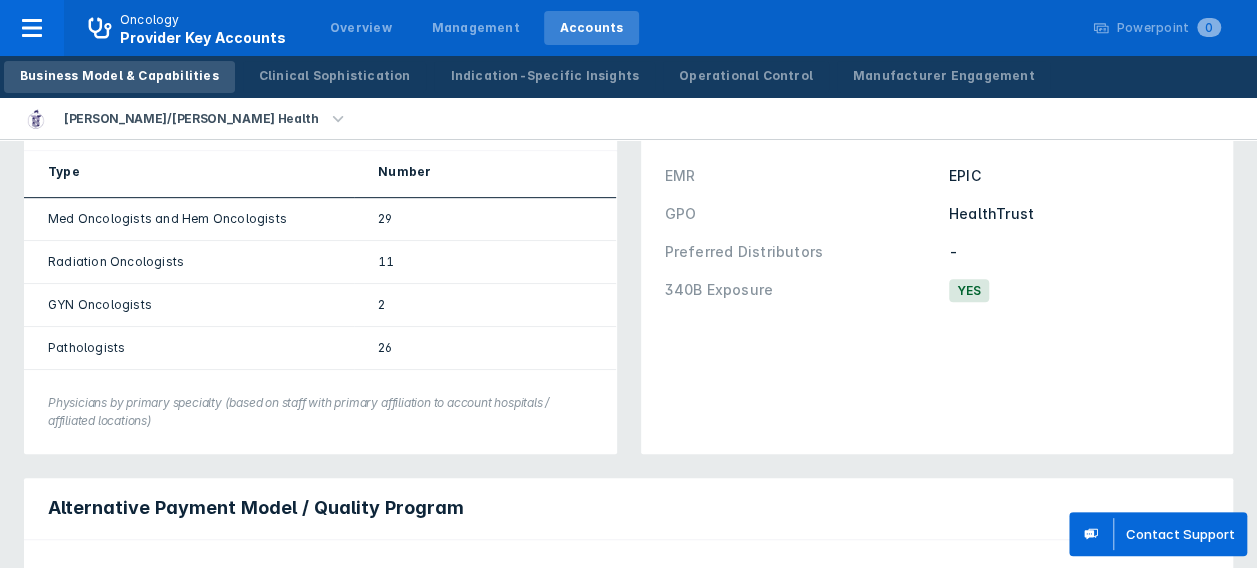 scroll, scrollTop: 0, scrollLeft: 0, axis: both 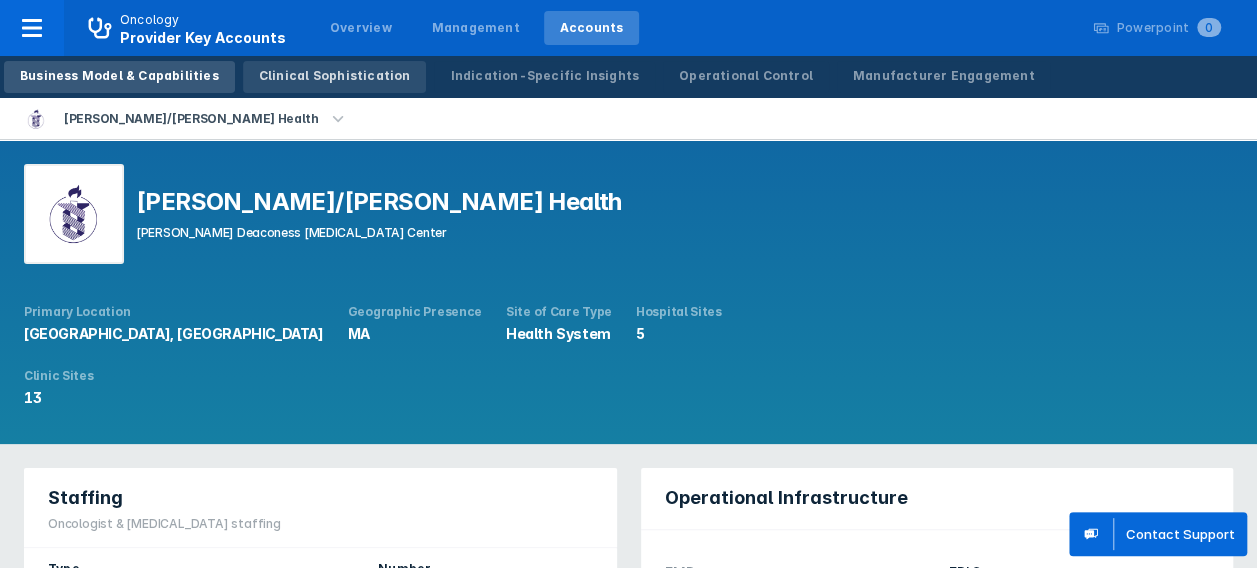 click on "Clinical Sophistication" at bounding box center (335, 77) 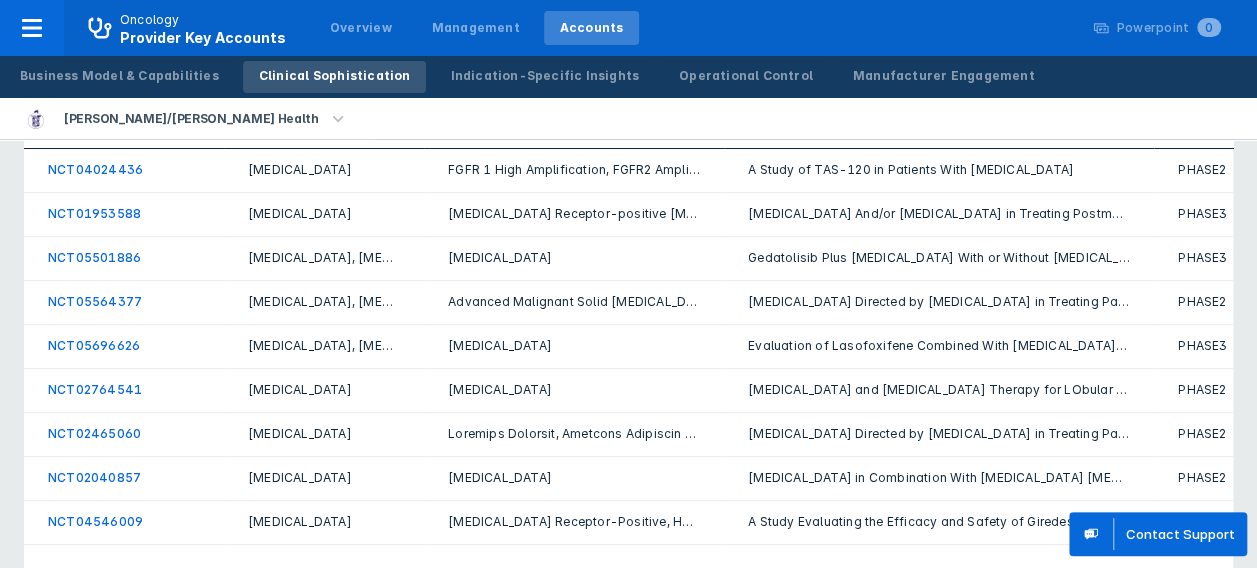 scroll, scrollTop: 754, scrollLeft: 0, axis: vertical 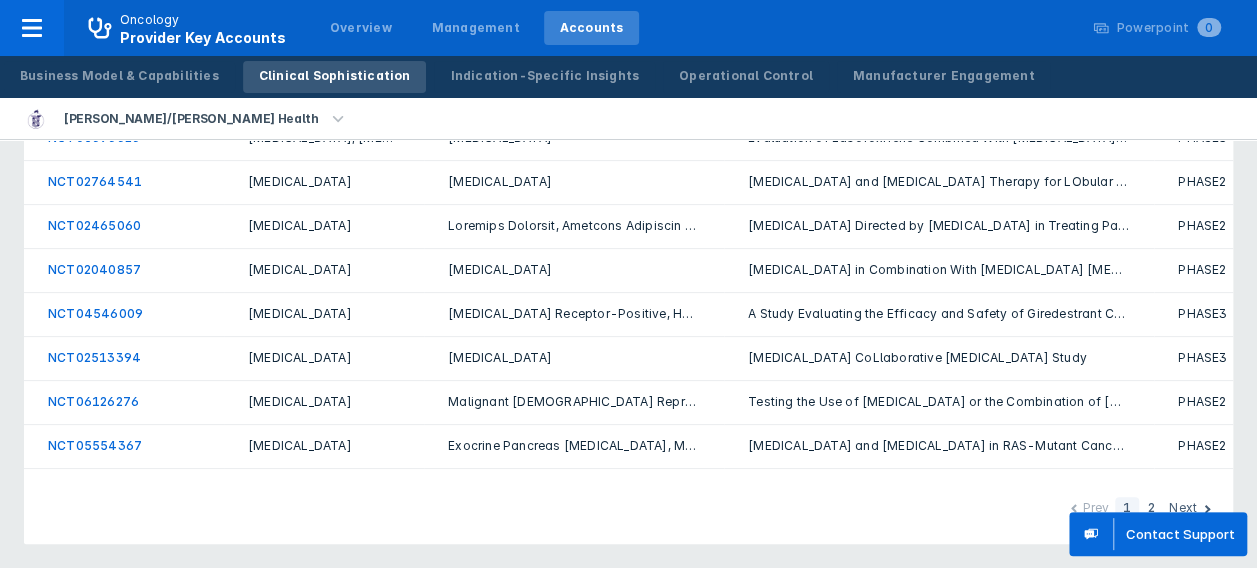 click on "Next" at bounding box center (1183, 509) 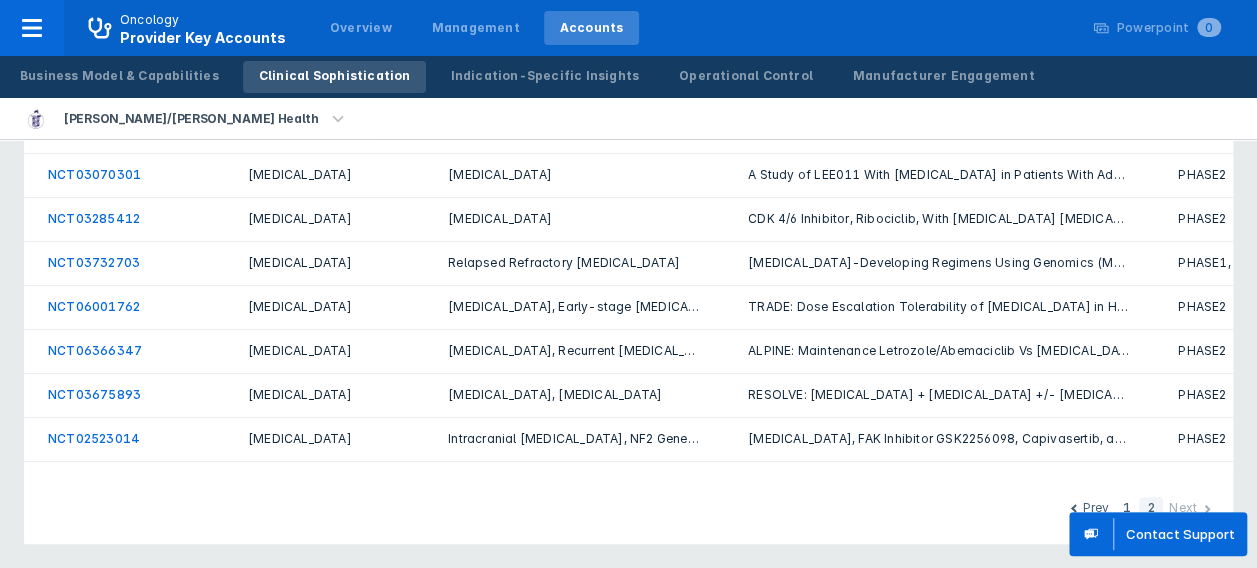 scroll, scrollTop: 94, scrollLeft: 0, axis: vertical 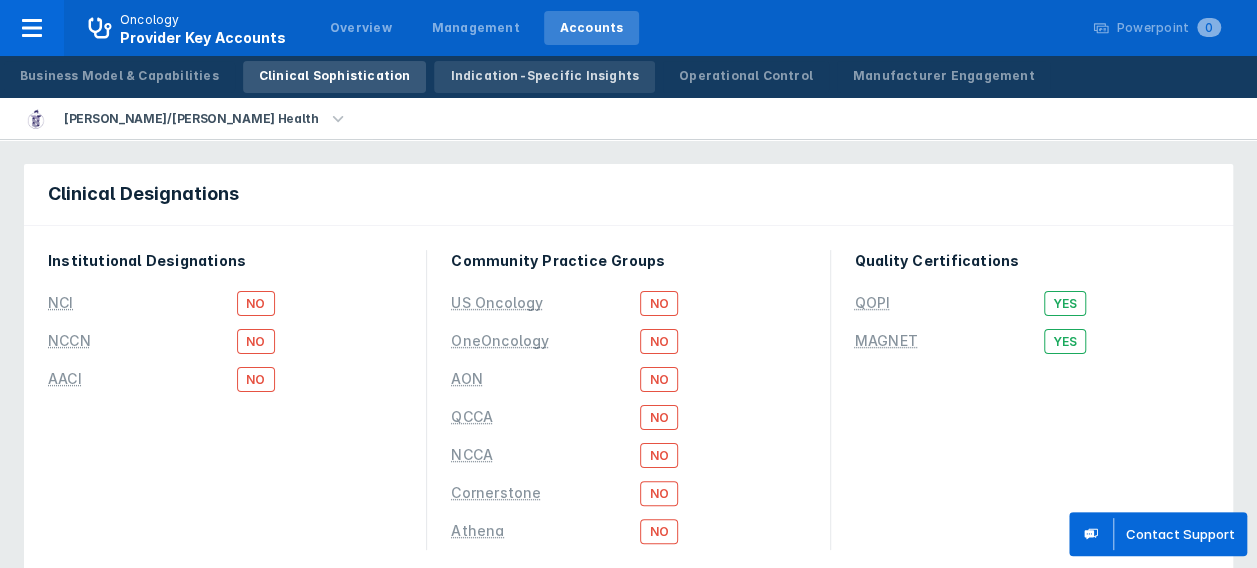 click on "Indication-Specific Insights" at bounding box center [544, 77] 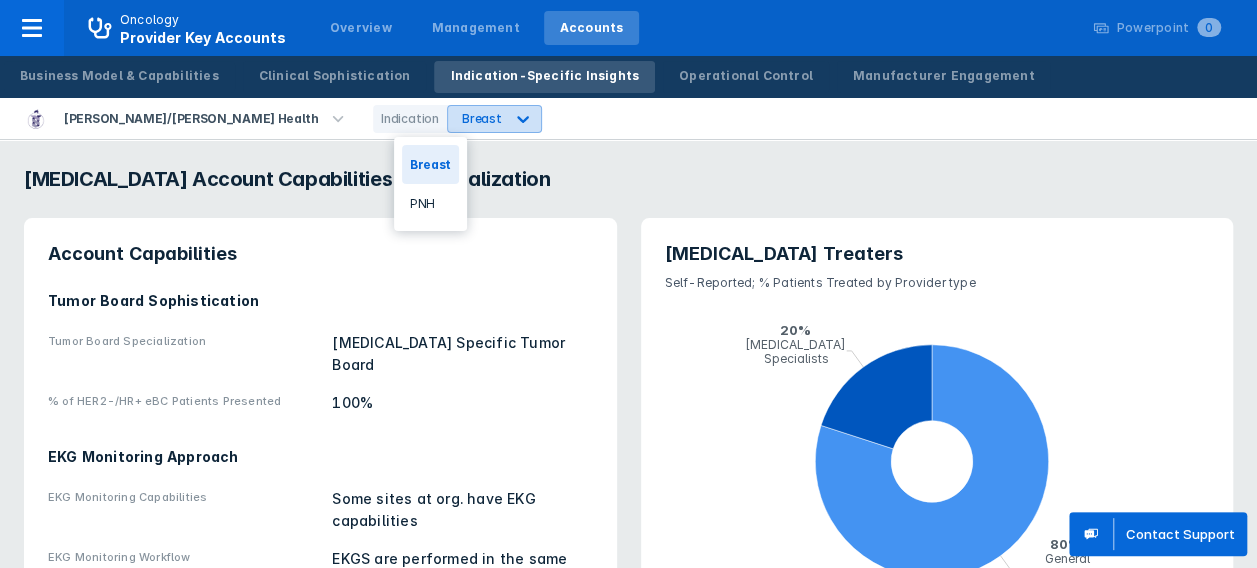 click 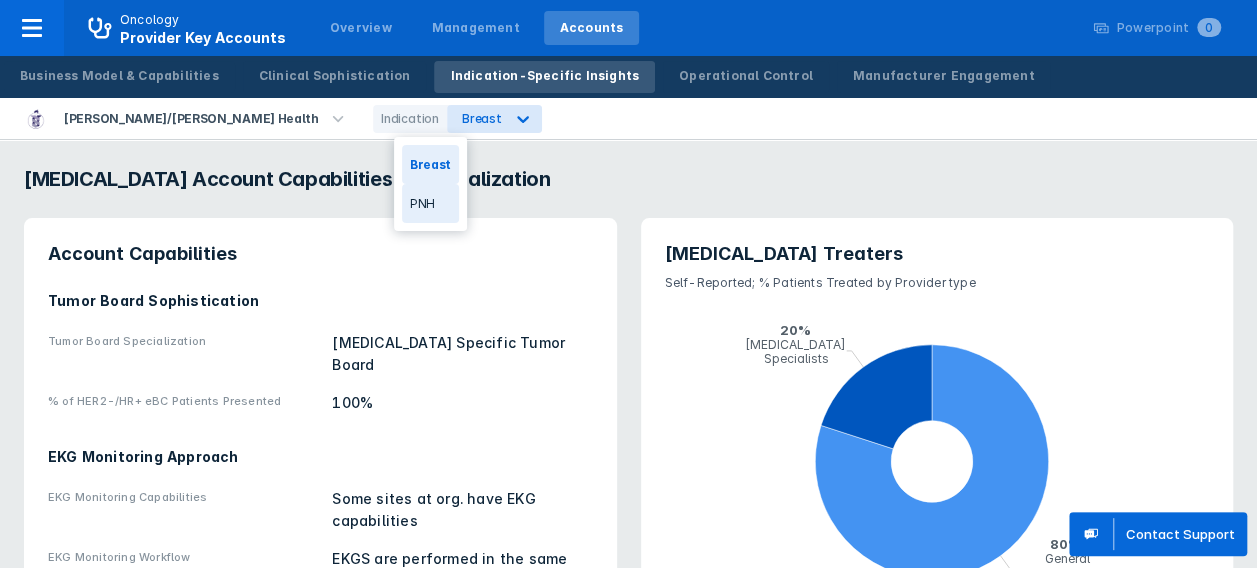 click on "PNH" at bounding box center (430, 203) 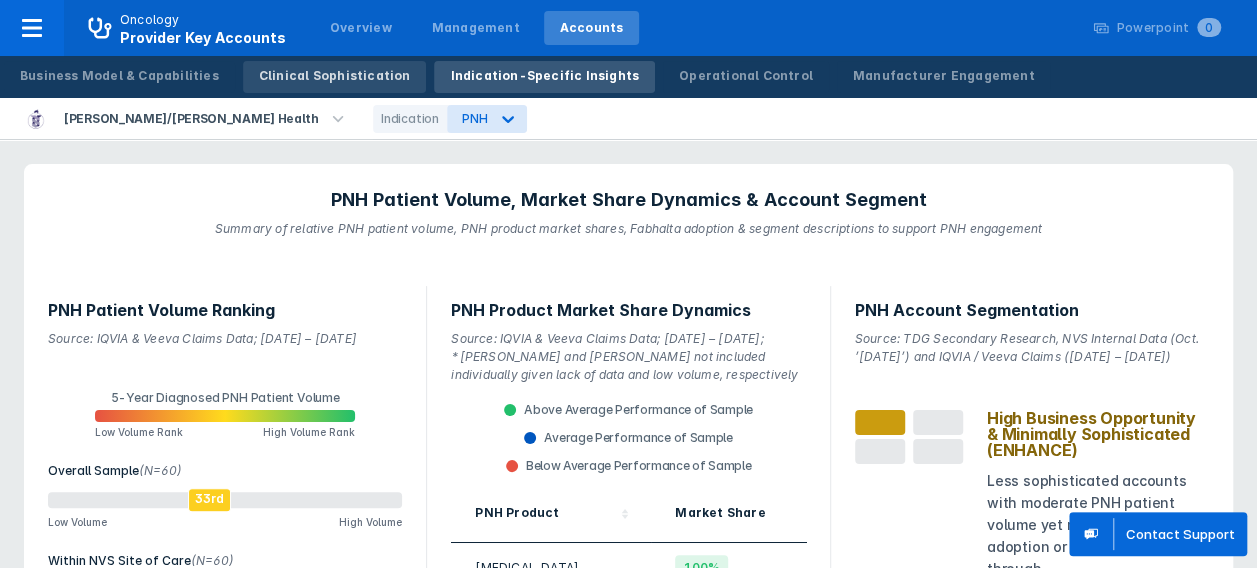 click on "Clinical Sophistication" at bounding box center (335, 76) 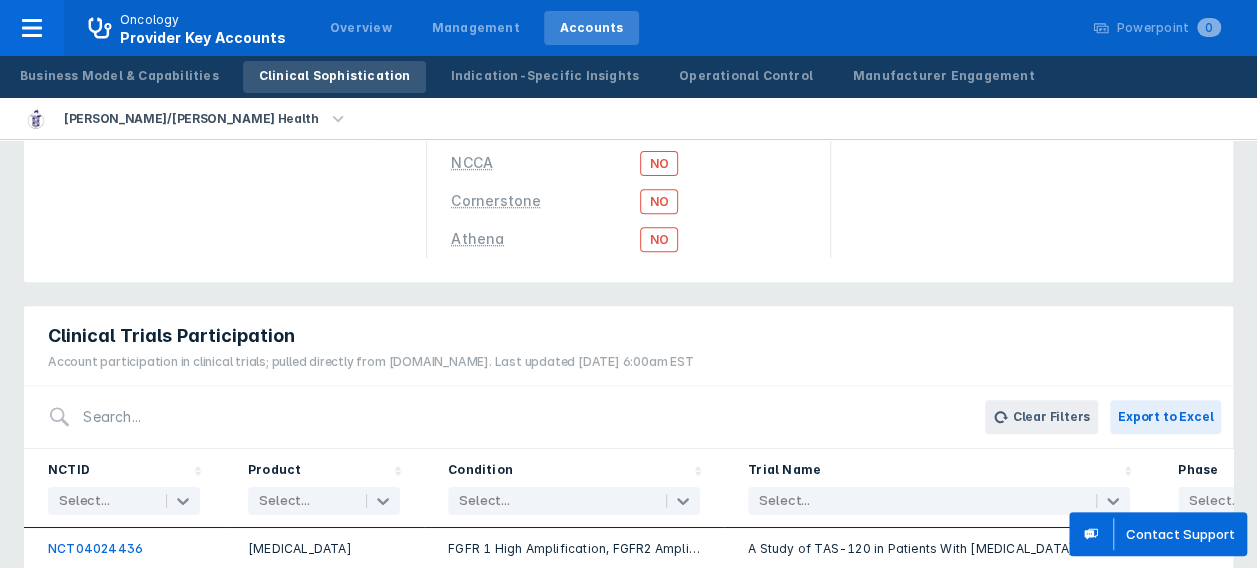 scroll, scrollTop: 0, scrollLeft: 0, axis: both 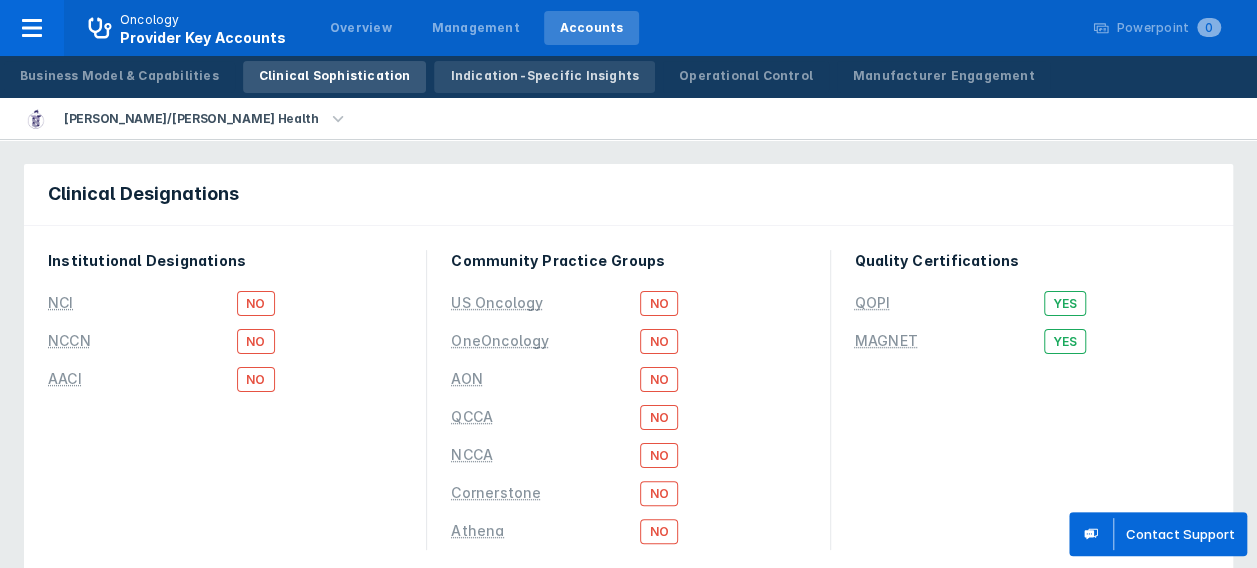 click on "Indication-Specific Insights" at bounding box center (544, 76) 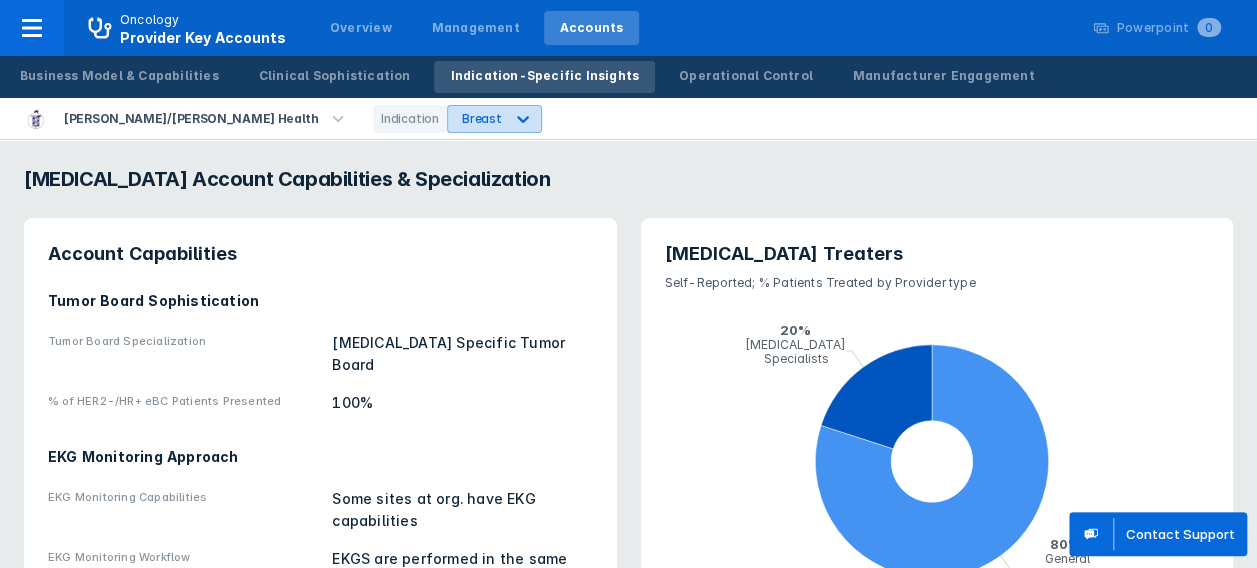 click 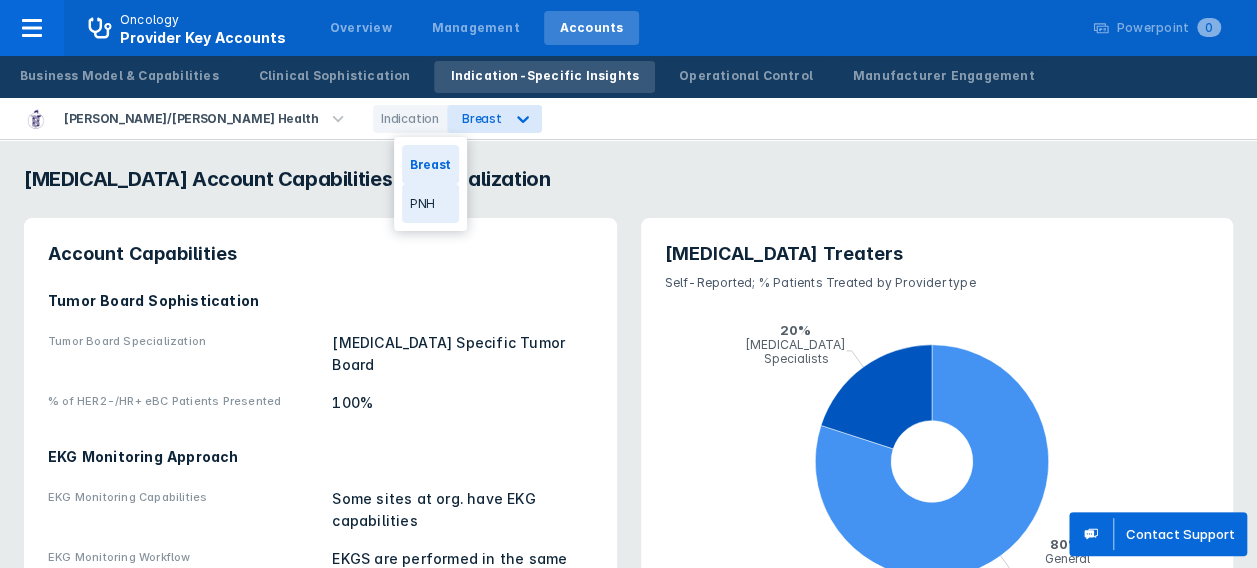 click on "PNH" at bounding box center (430, 203) 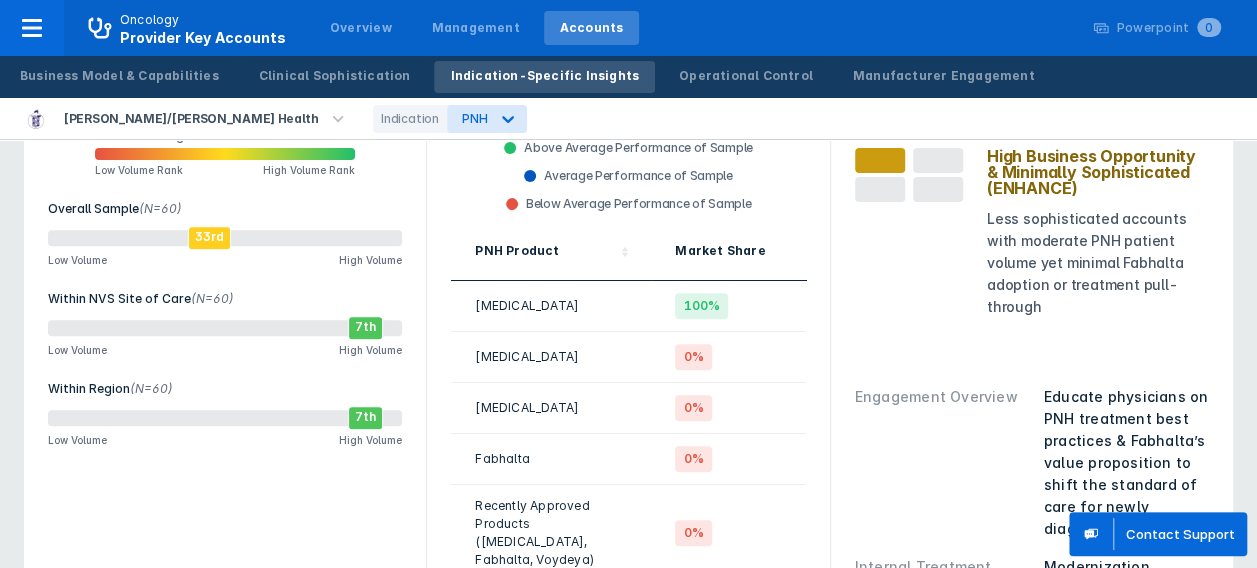 scroll, scrollTop: 0, scrollLeft: 0, axis: both 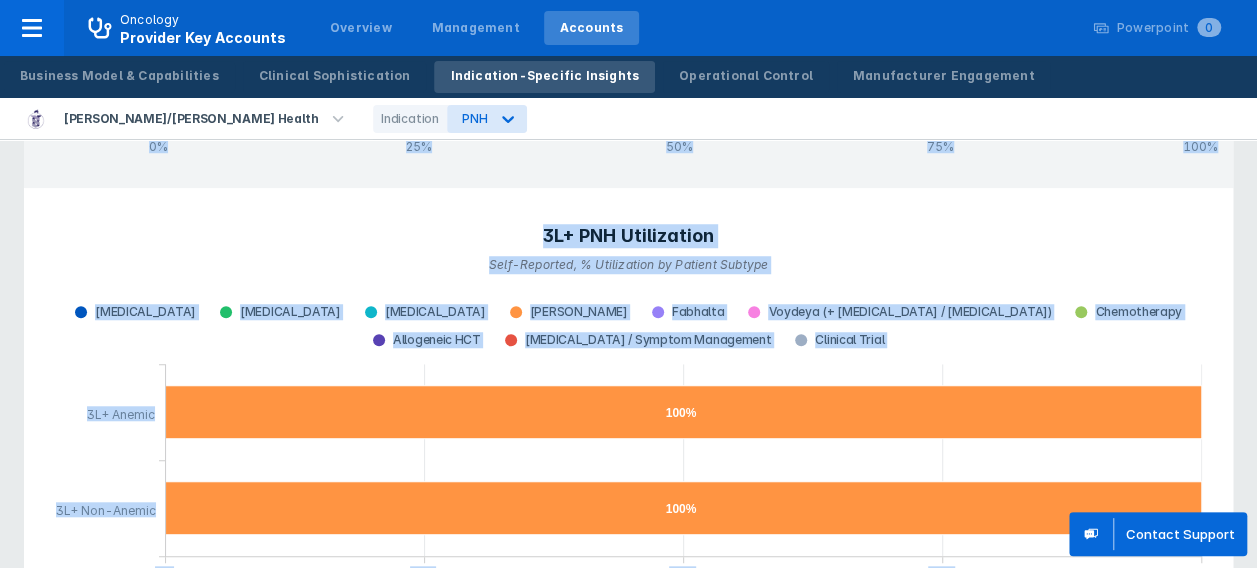 drag, startPoint x: 340, startPoint y: 197, endPoint x: 1160, endPoint y: 592, distance: 910.1785 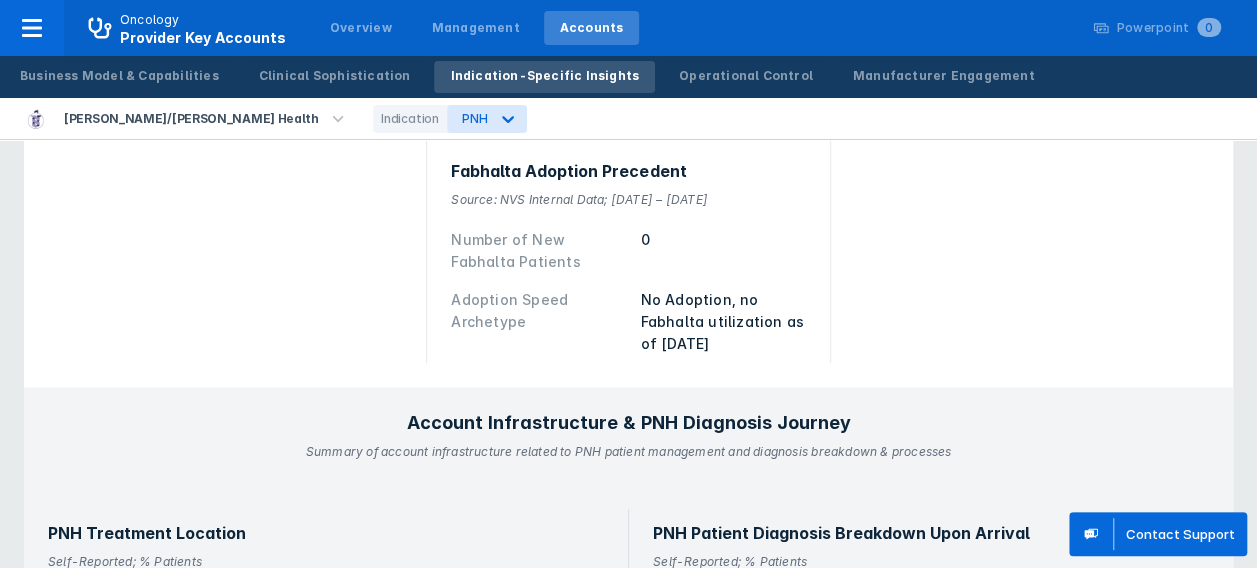 scroll, scrollTop: 0, scrollLeft: 0, axis: both 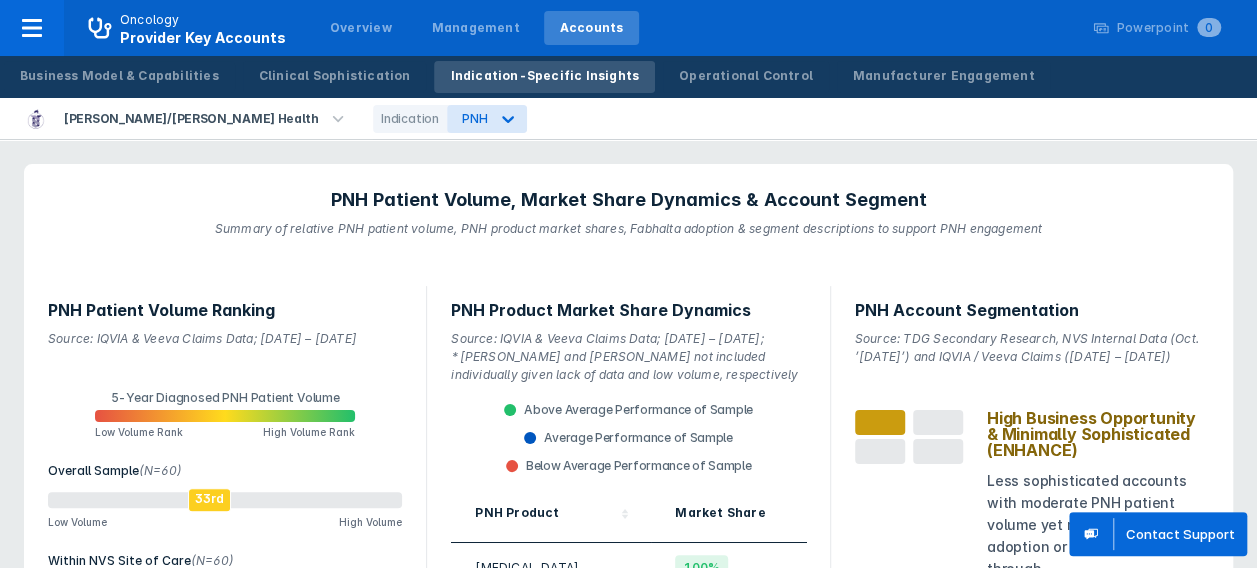 click on "[PERSON_NAME]/[PERSON_NAME] Health Indication PNH" at bounding box center [628, 119] 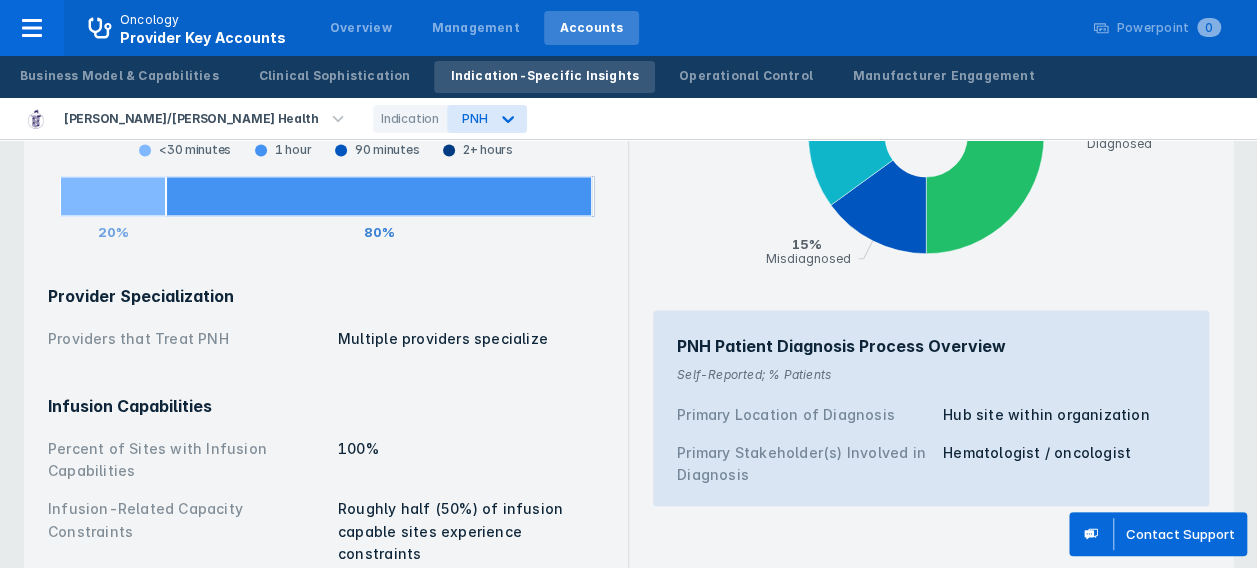 scroll, scrollTop: 0, scrollLeft: 0, axis: both 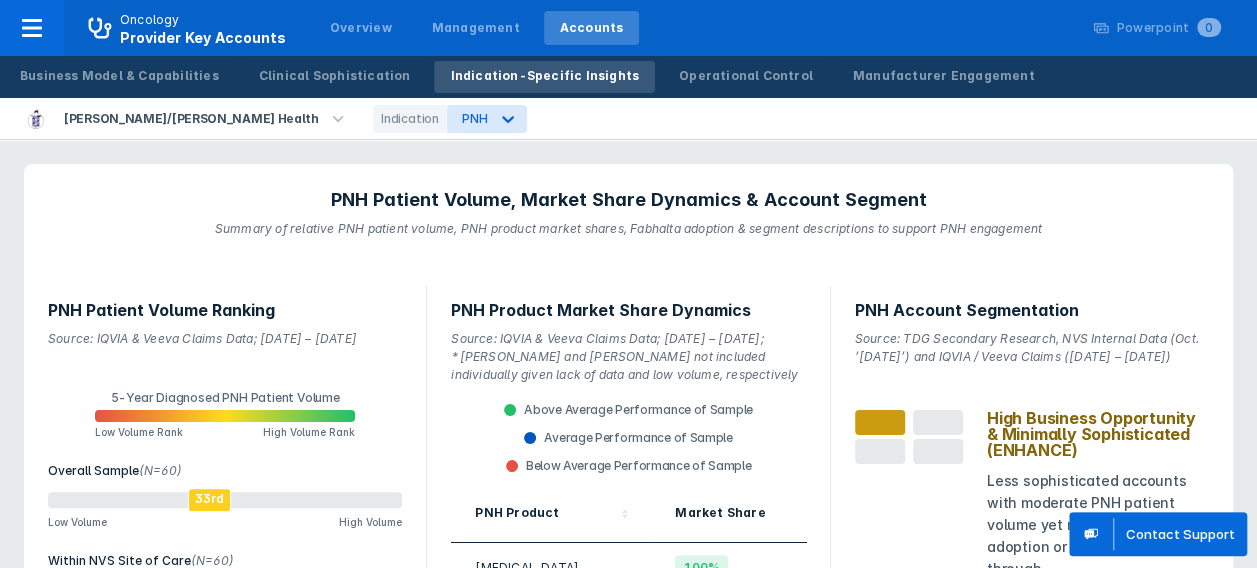 click on "[PERSON_NAME]/[PERSON_NAME] Health Indication PNH" at bounding box center (628, 119) 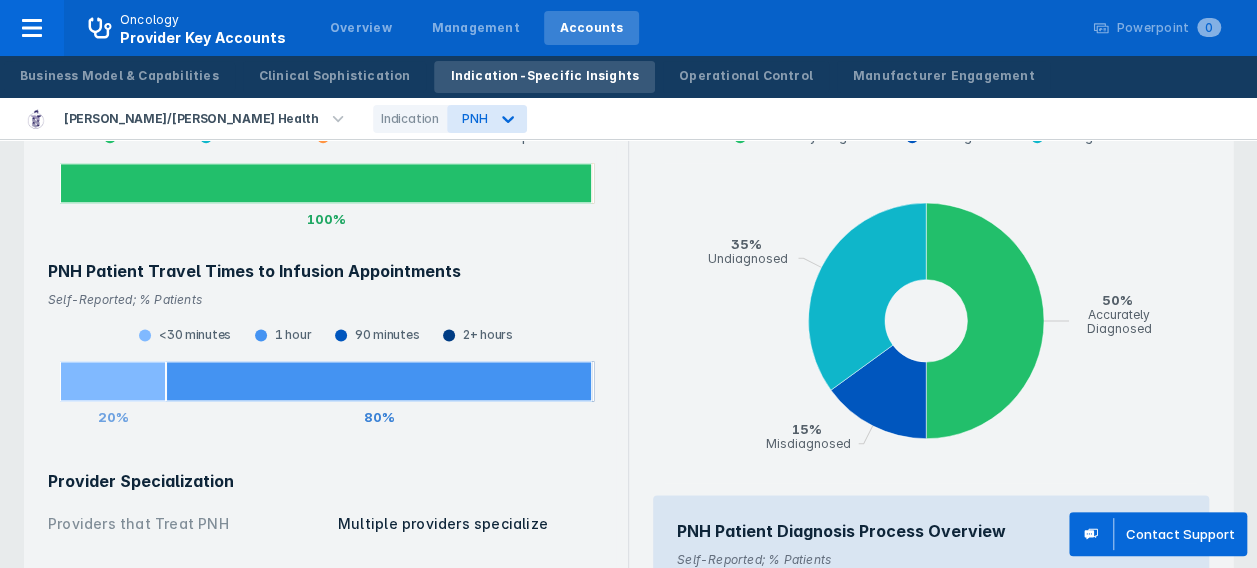 scroll, scrollTop: 1245, scrollLeft: 0, axis: vertical 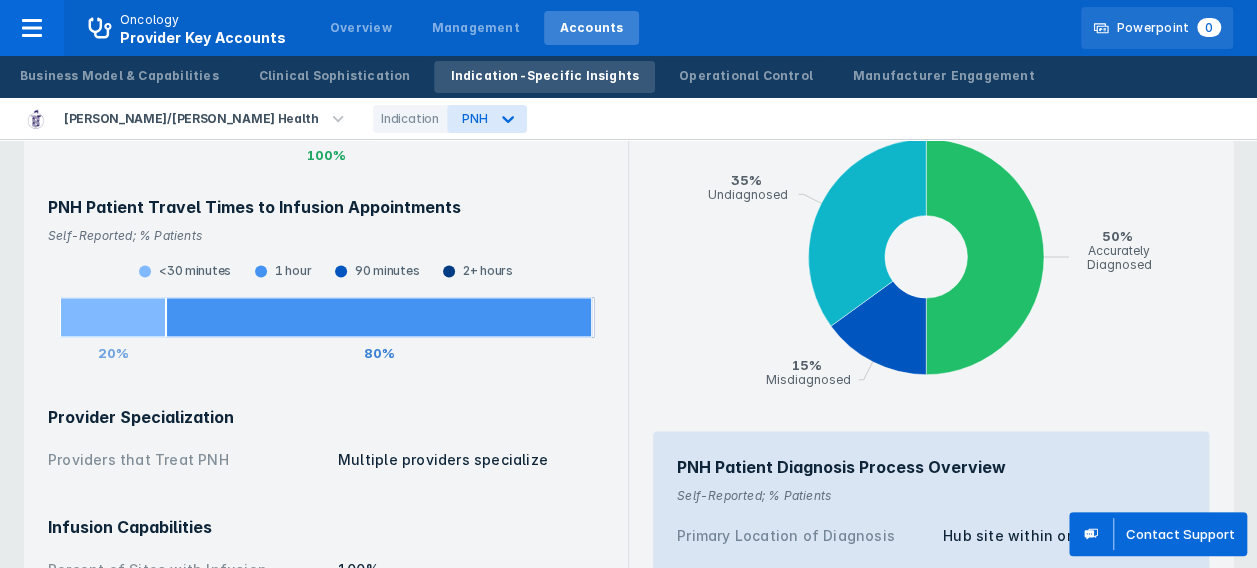 click on "0" at bounding box center [1209, 27] 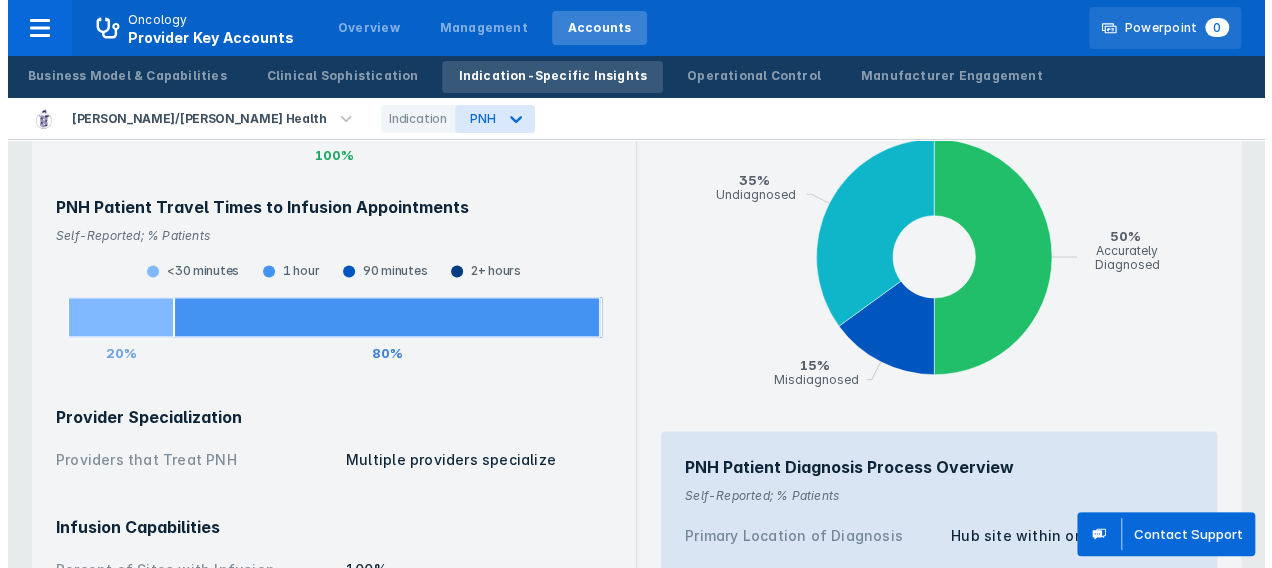 scroll, scrollTop: 0, scrollLeft: 0, axis: both 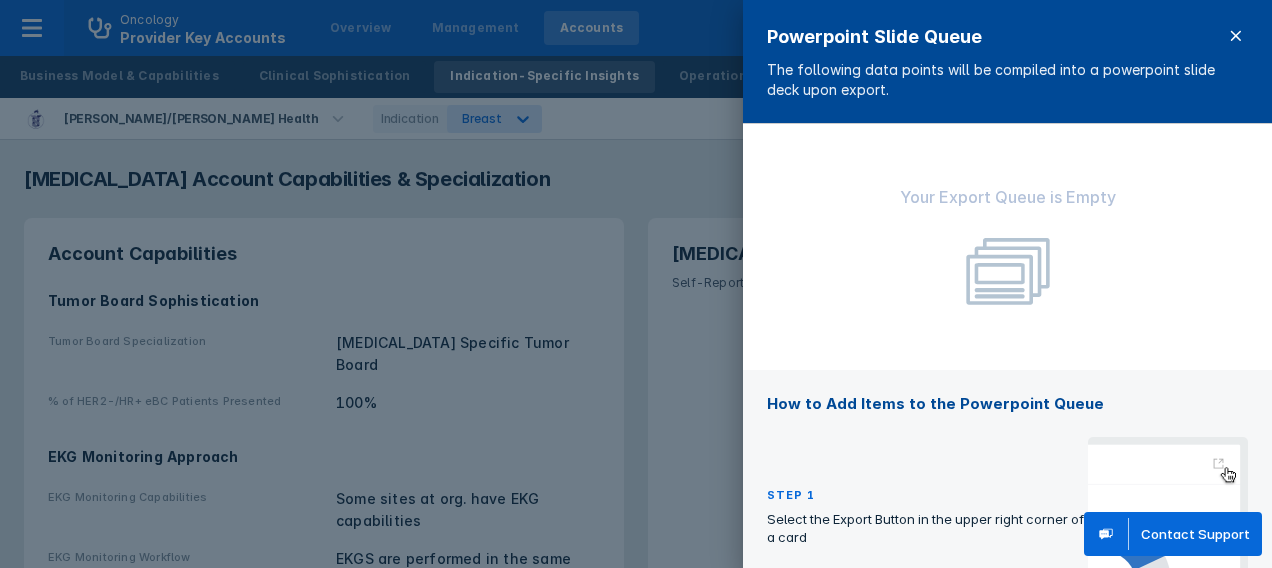 click 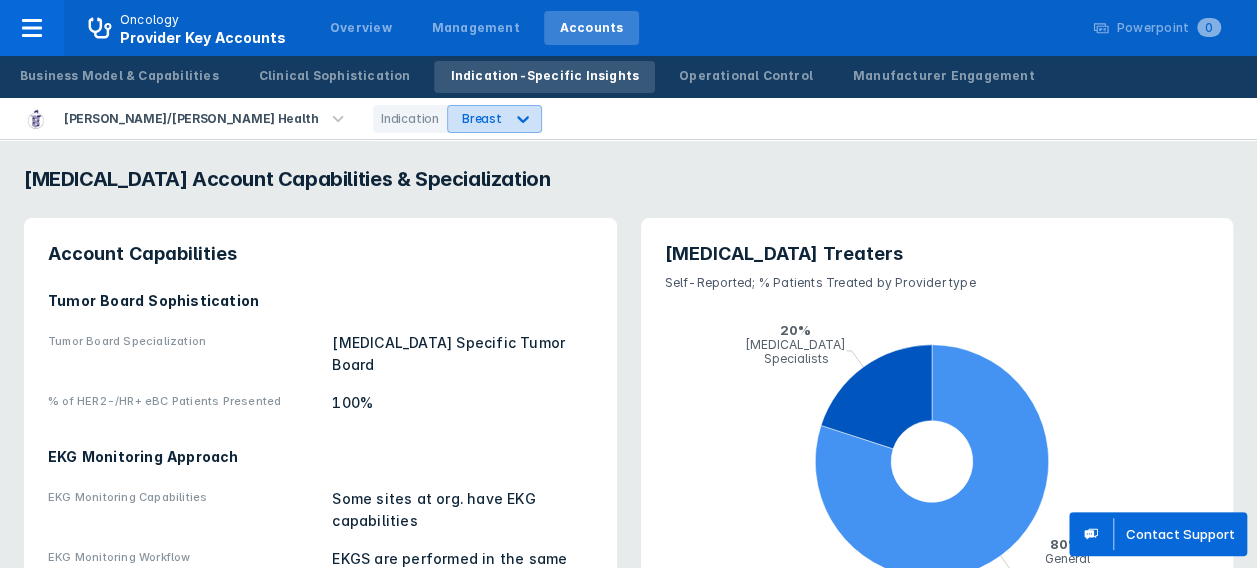 click 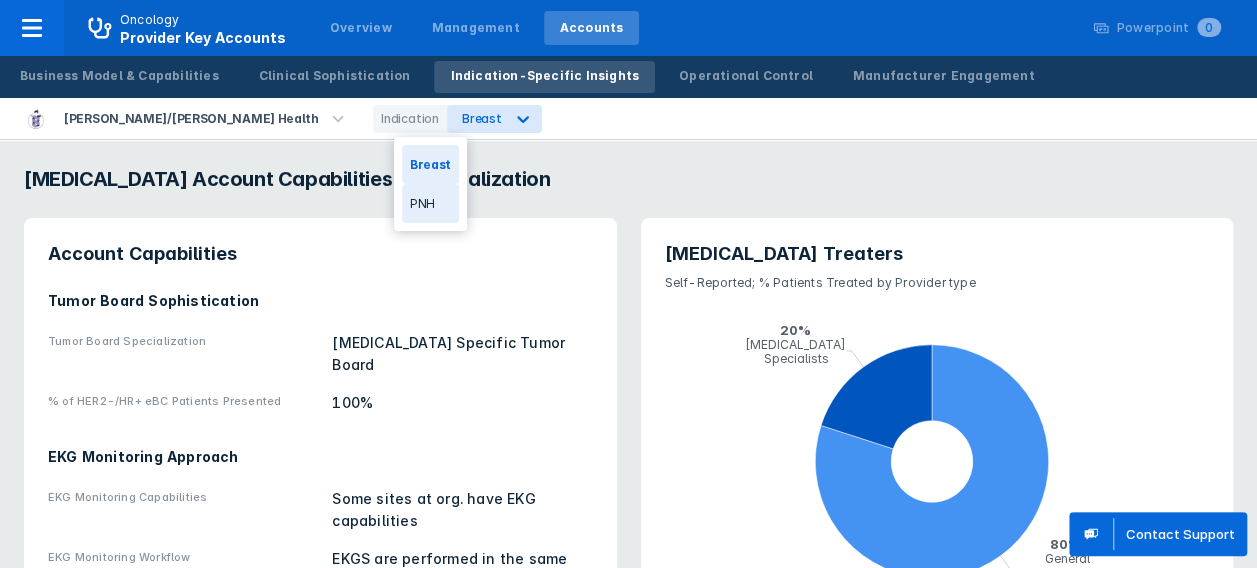 click on "PNH" at bounding box center (430, 203) 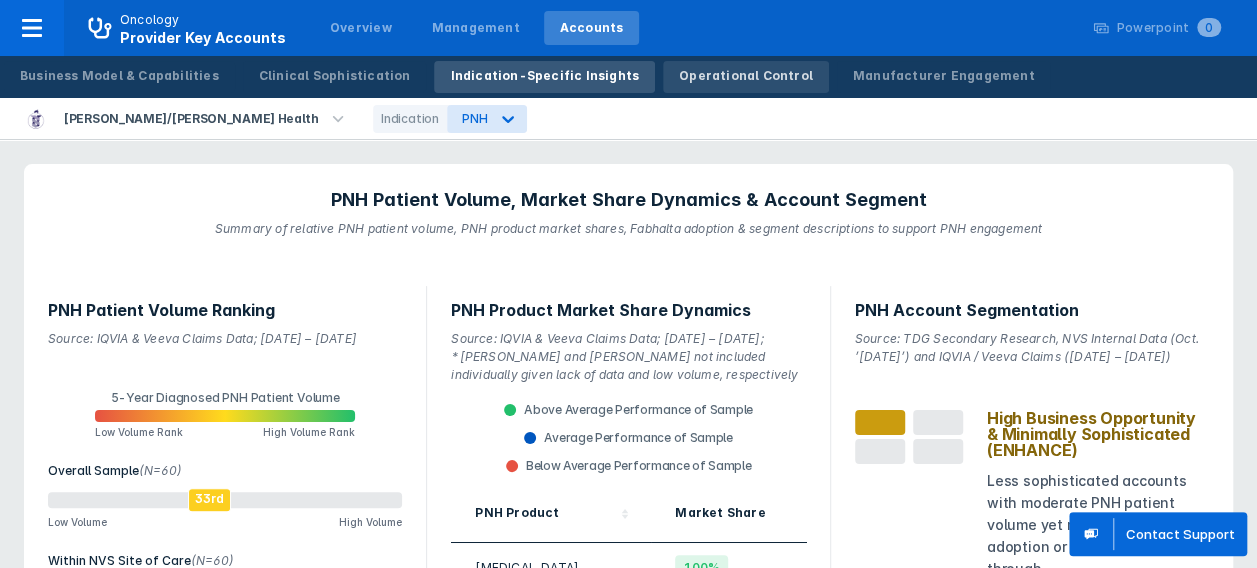 click on "Operational Control" at bounding box center [746, 76] 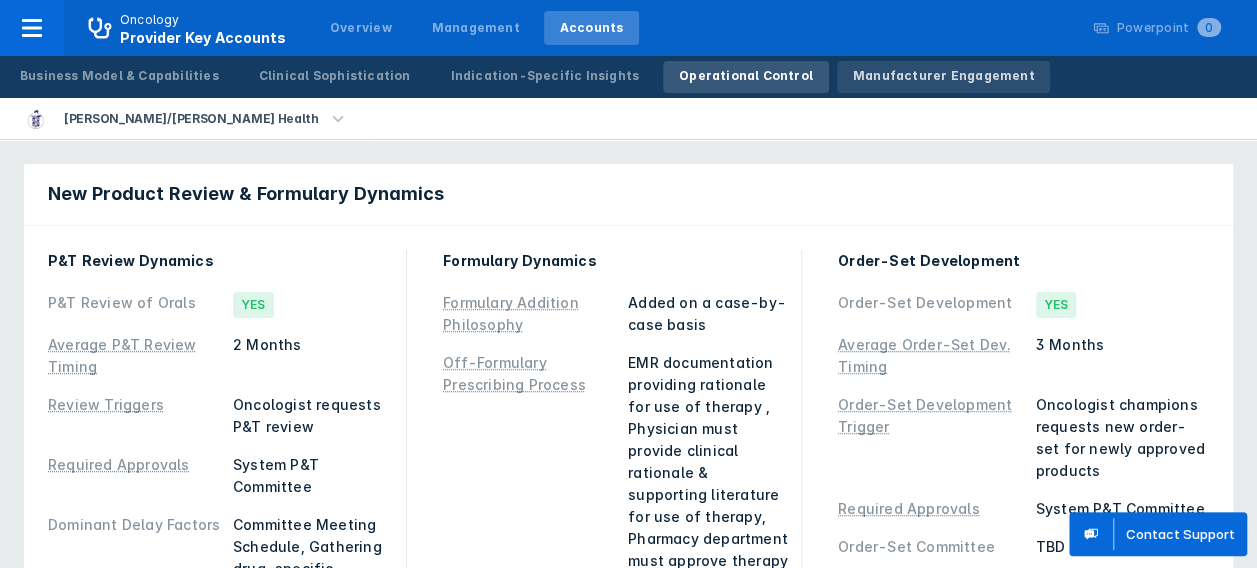 click on "Manufacturer Engagement" at bounding box center (944, 76) 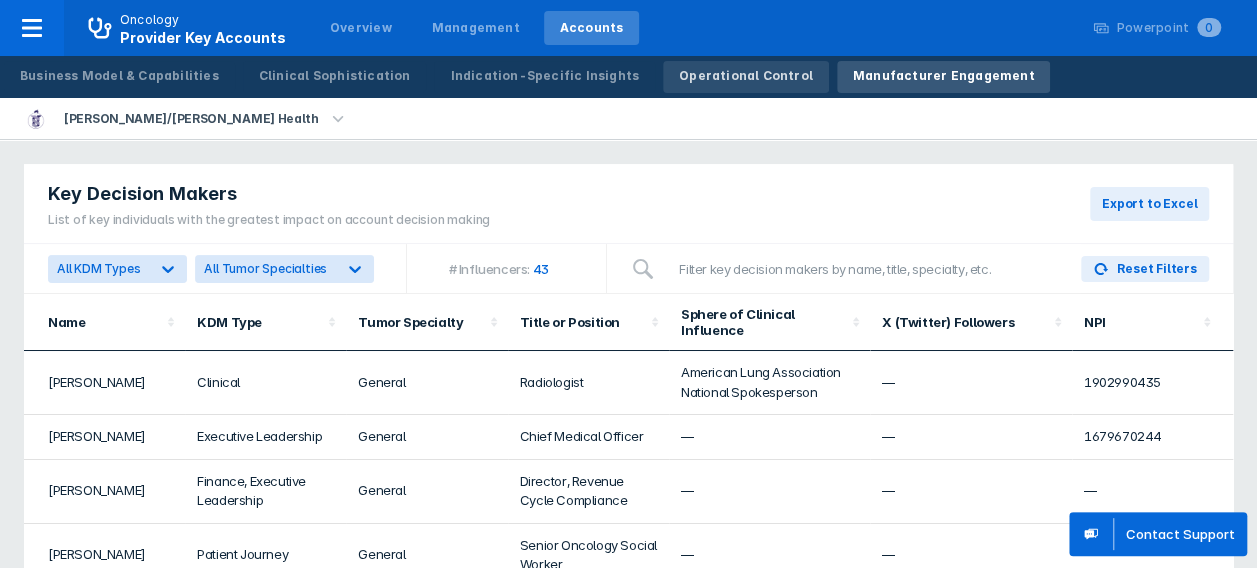 click on "Operational Control" at bounding box center [746, 77] 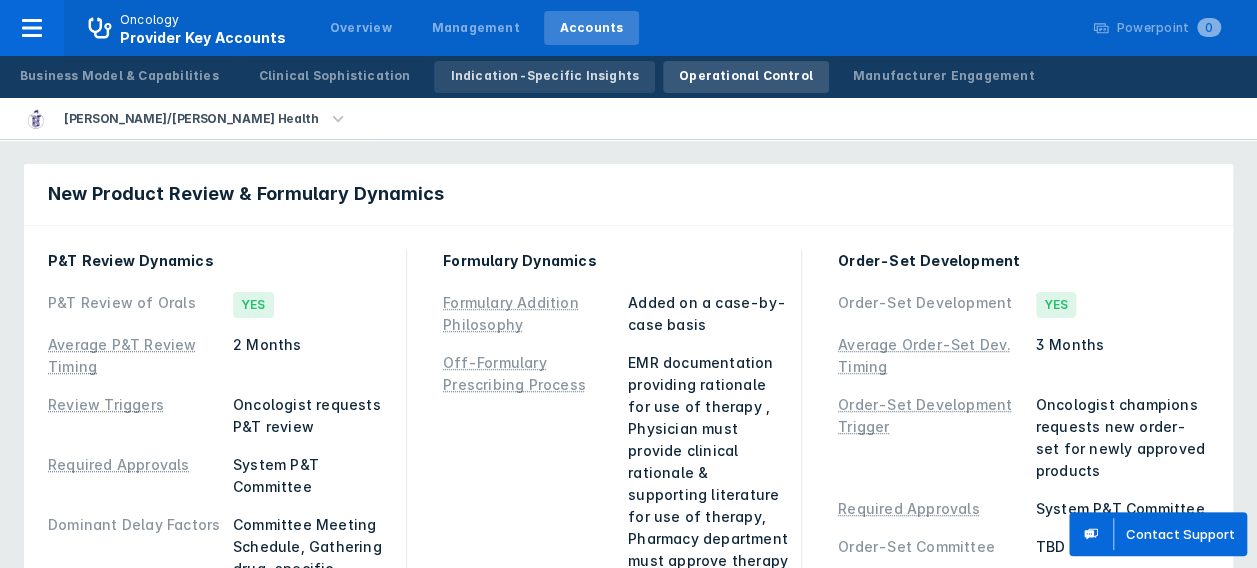 click on "Indication-Specific Insights" at bounding box center [544, 76] 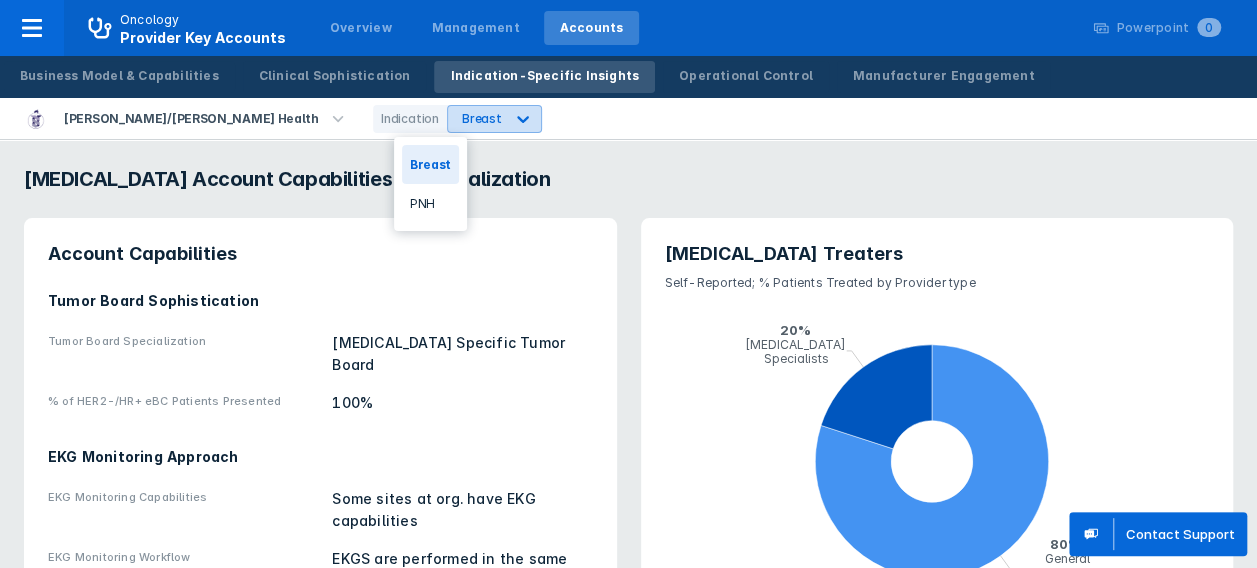 click 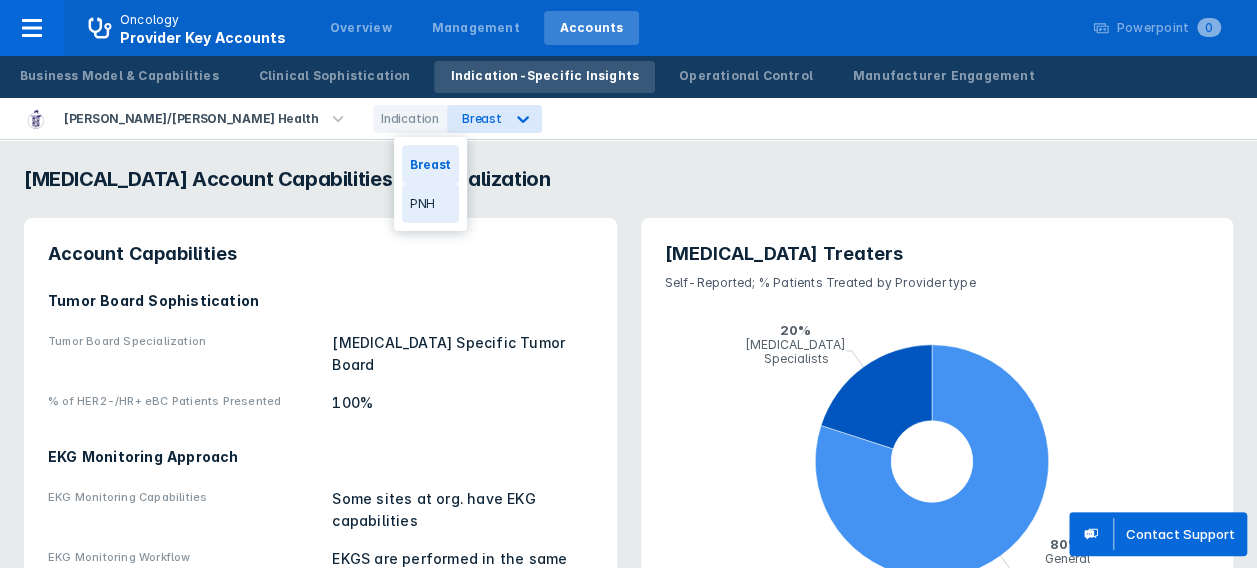 click on "PNH" at bounding box center (430, 203) 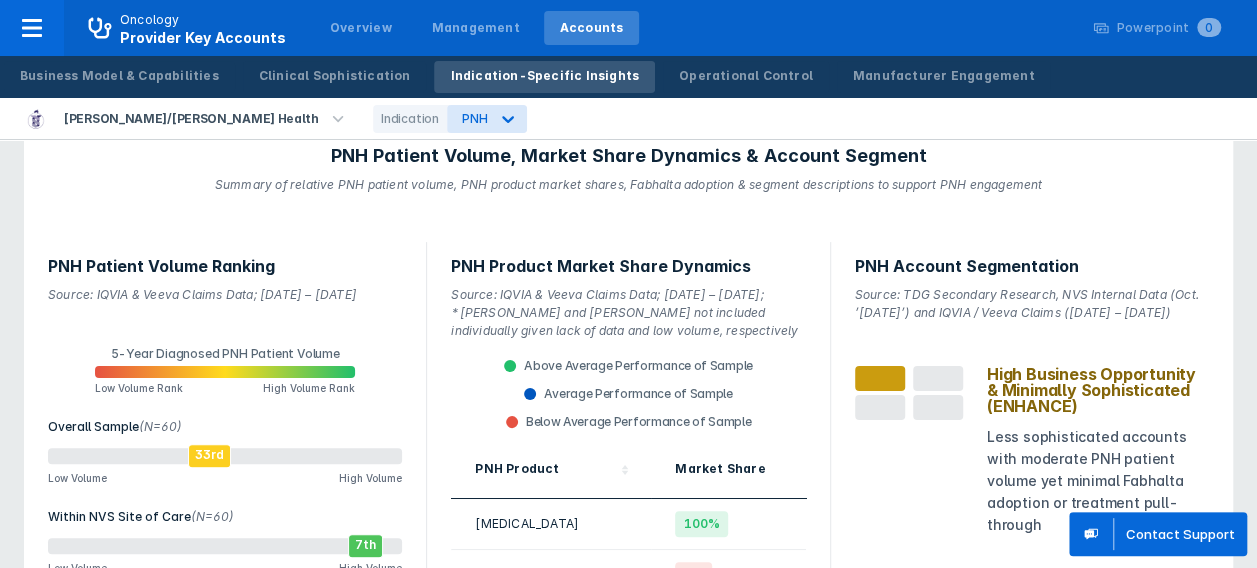 scroll, scrollTop: 32, scrollLeft: 0, axis: vertical 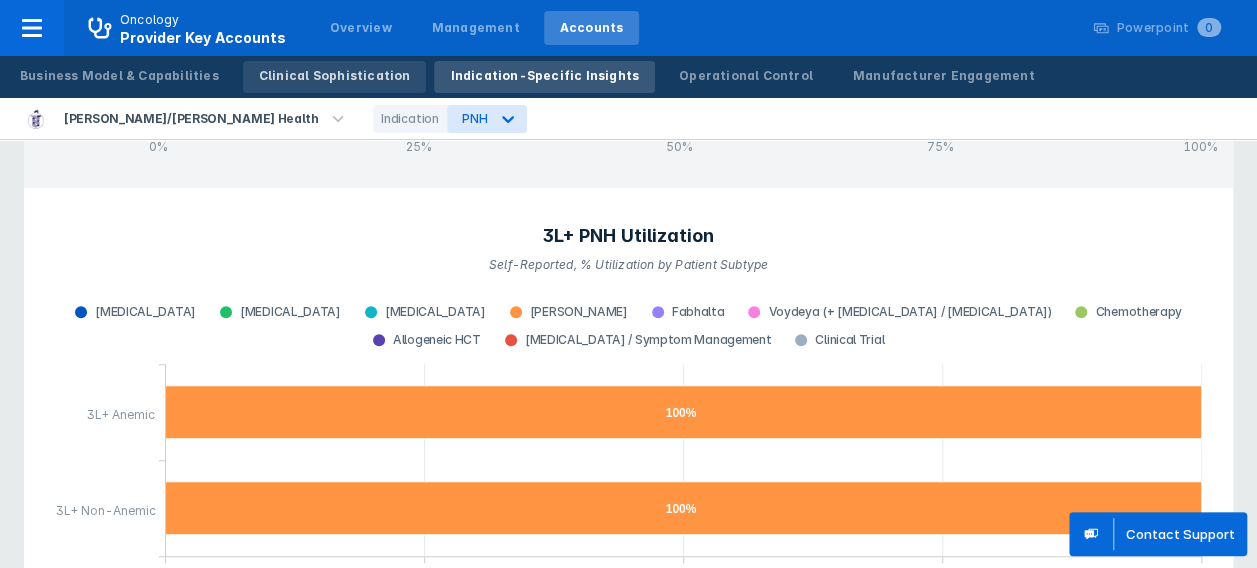 click on "Clinical Sophistication" at bounding box center [335, 76] 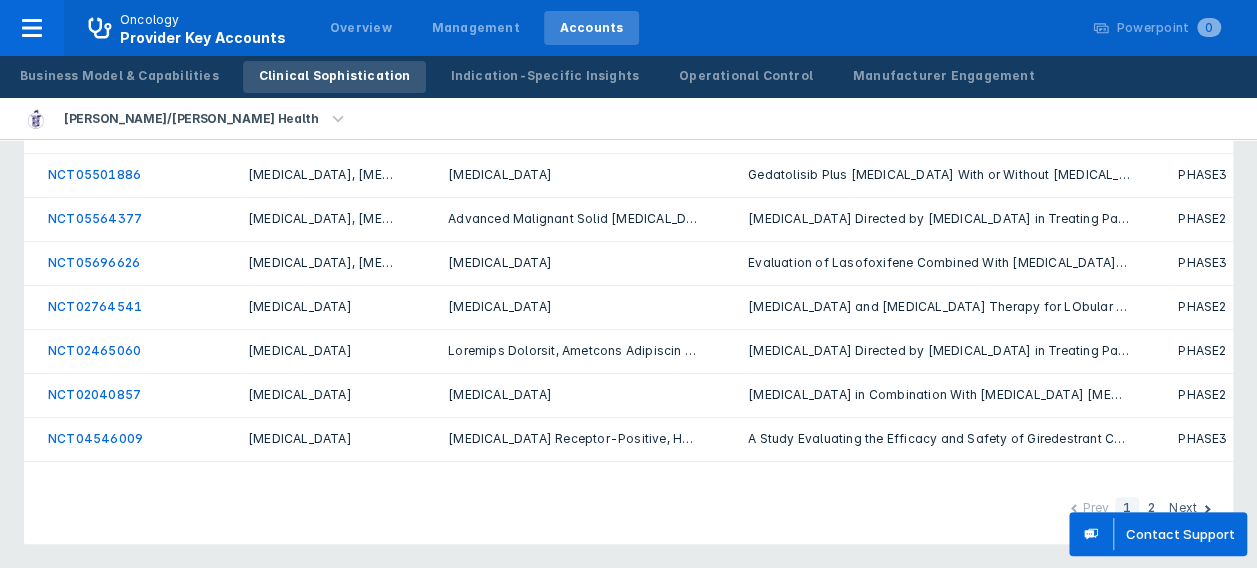 scroll, scrollTop: 0, scrollLeft: 0, axis: both 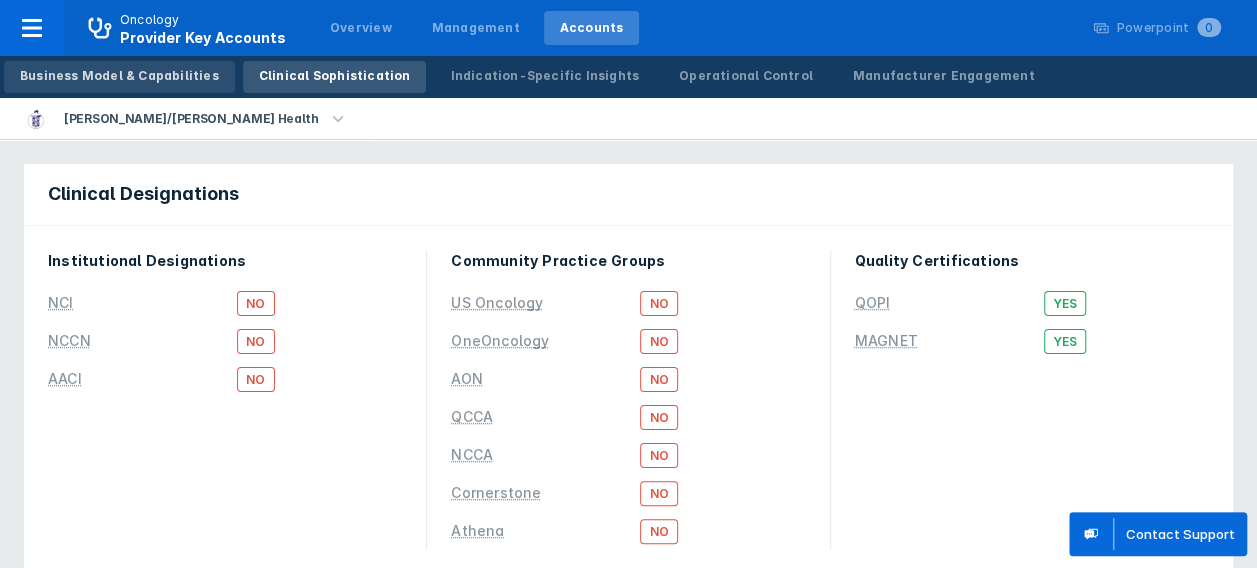 click on "Business Model & Capabilities" at bounding box center [119, 76] 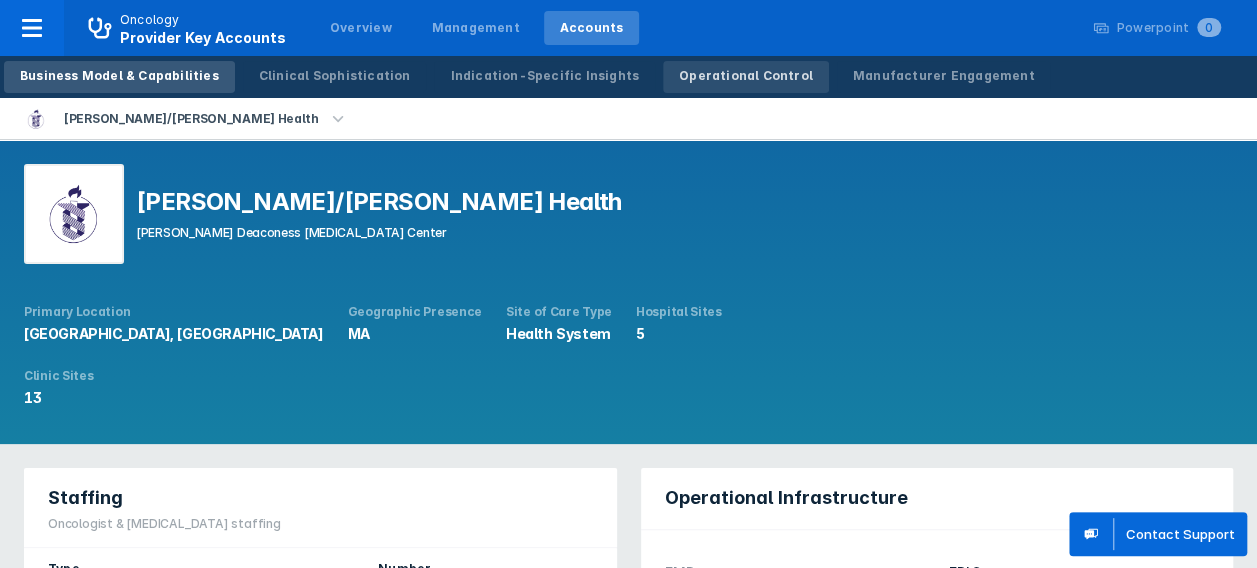 click on "Operational Control" at bounding box center (746, 76) 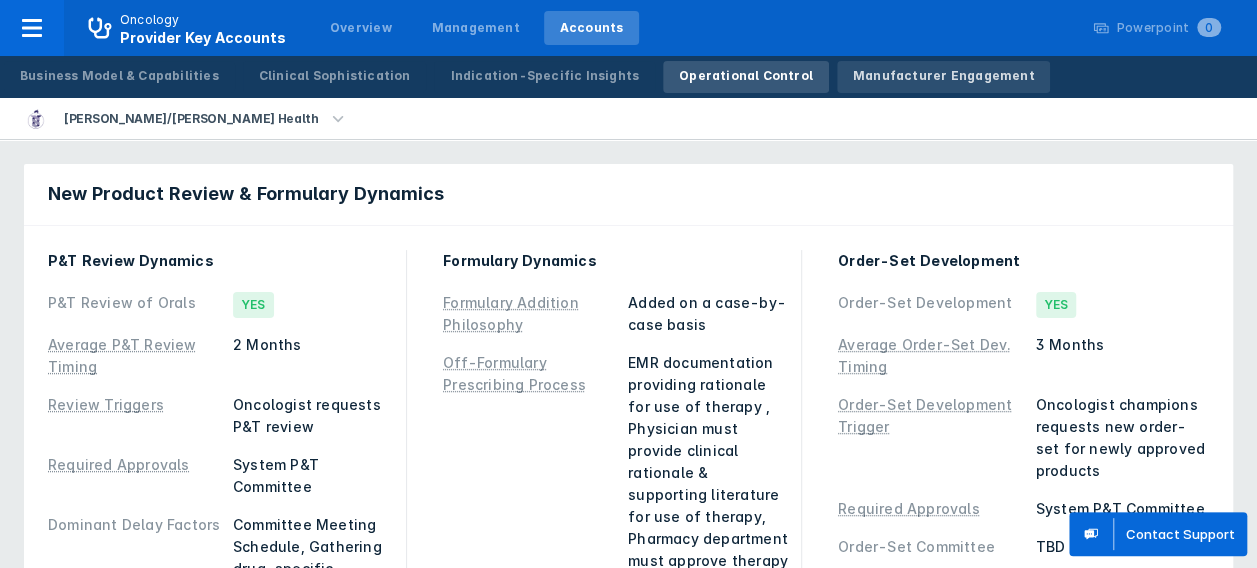 click on "Manufacturer Engagement" at bounding box center [944, 76] 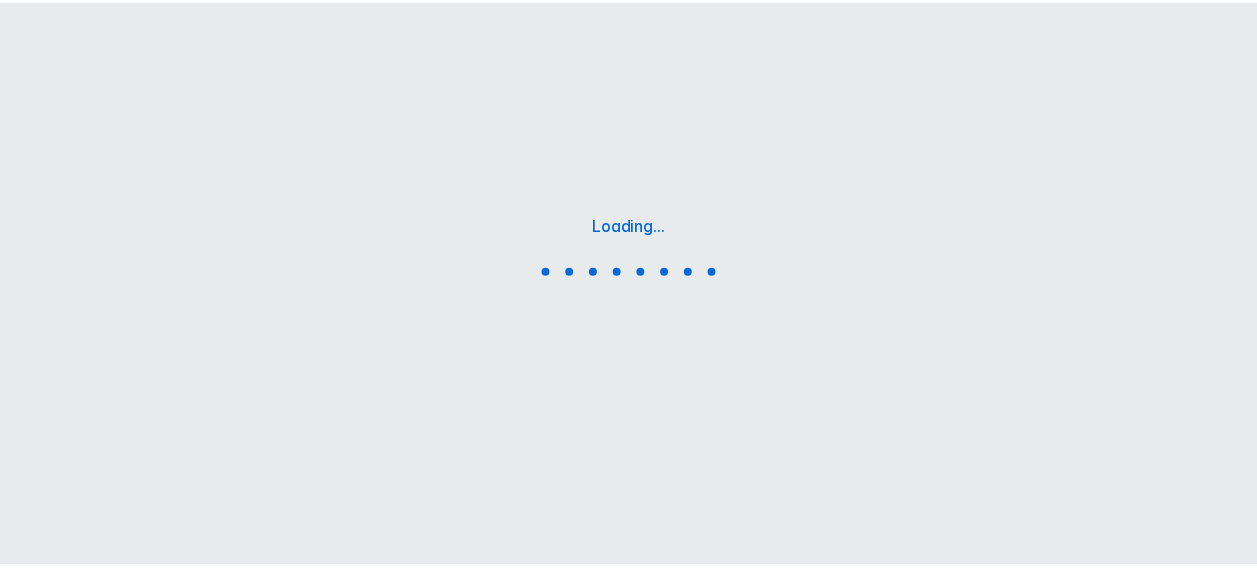 scroll, scrollTop: 0, scrollLeft: 0, axis: both 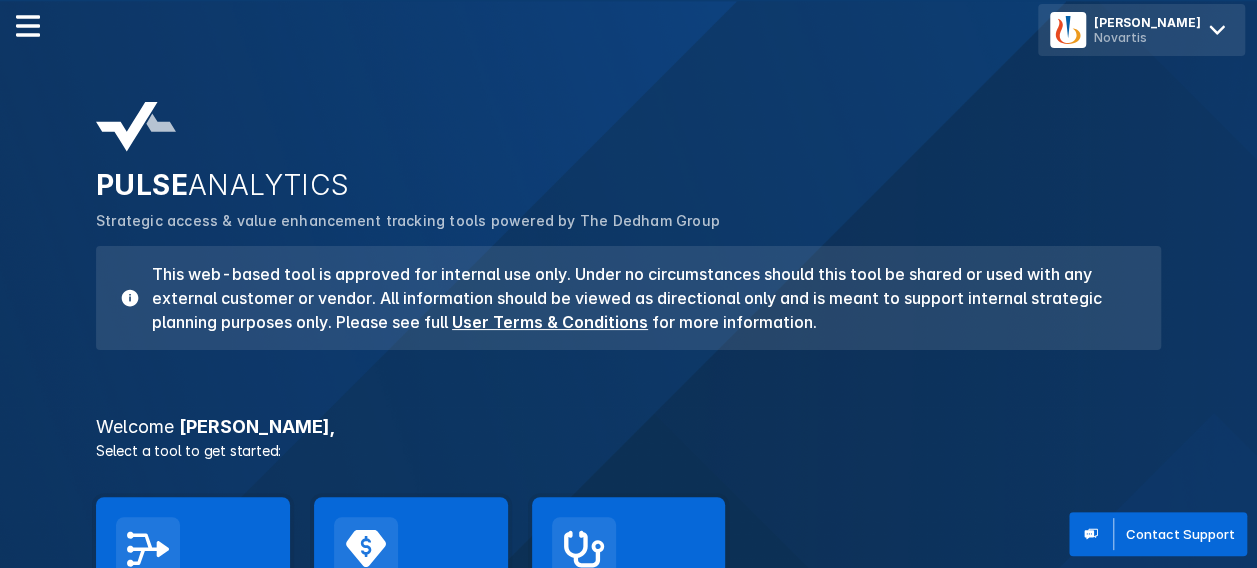 click 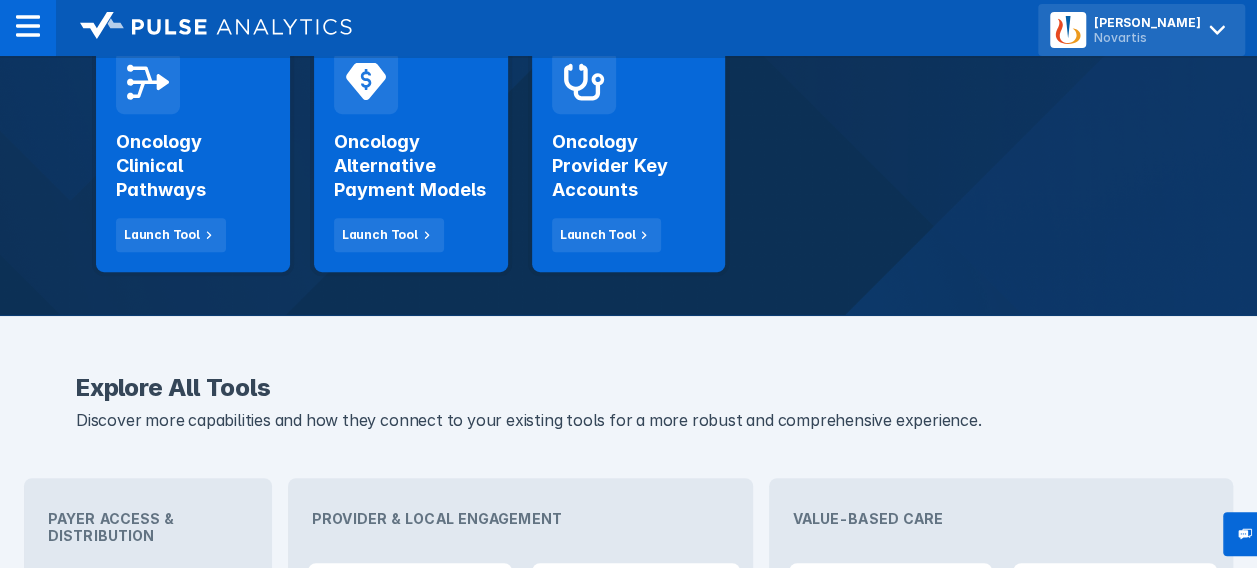 scroll, scrollTop: 0, scrollLeft: 0, axis: both 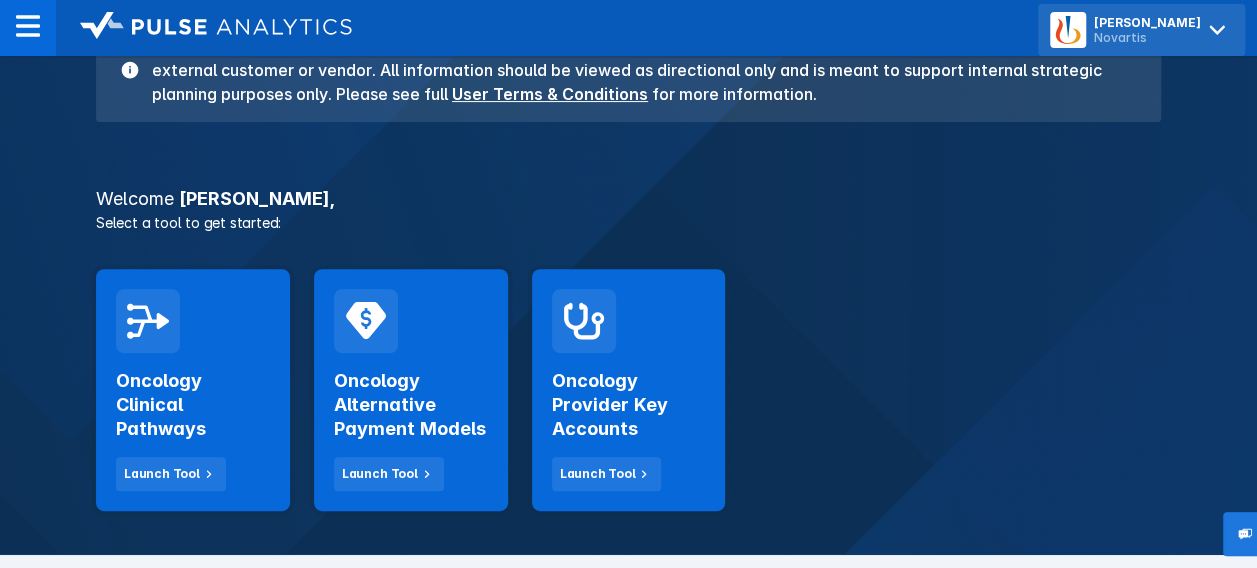 click 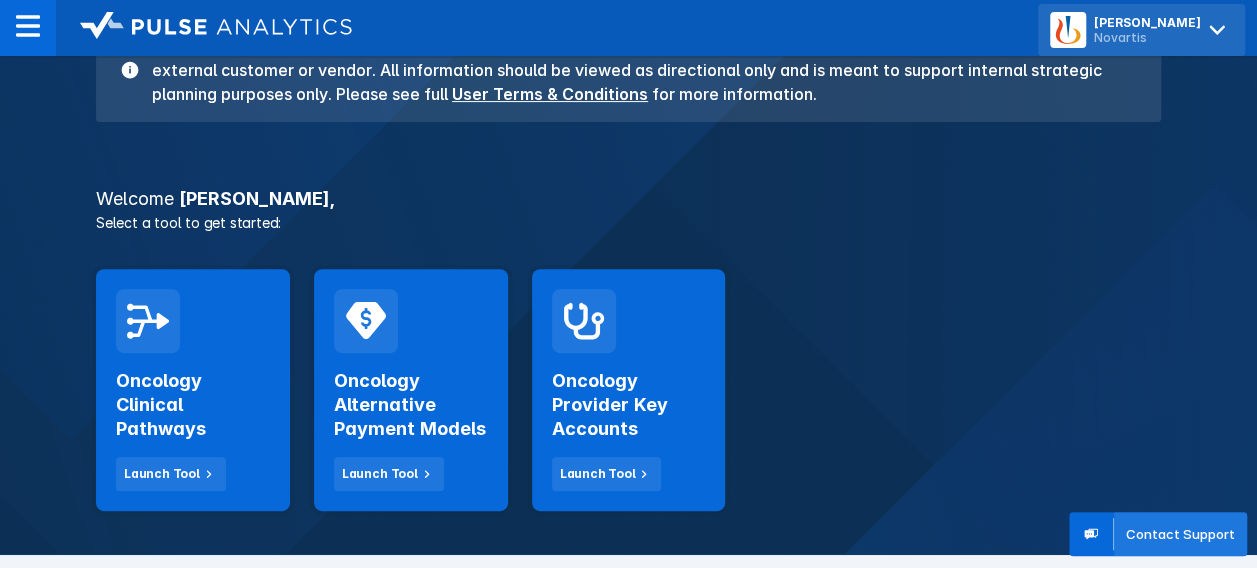 click on "Contact Support" at bounding box center [1180, 534] 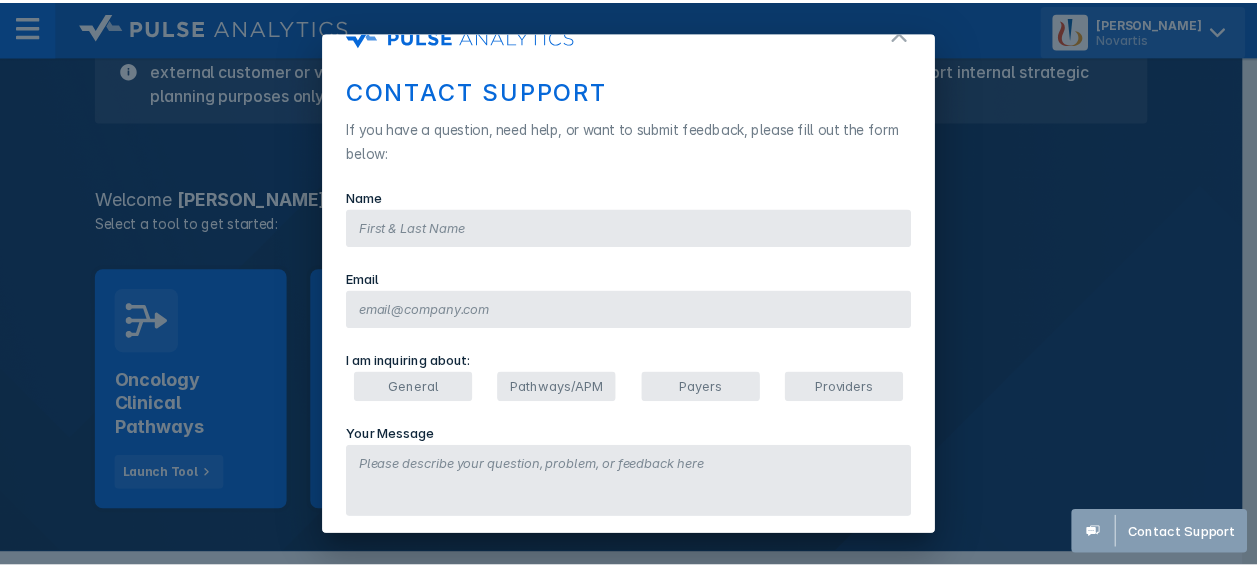 scroll, scrollTop: 14, scrollLeft: 0, axis: vertical 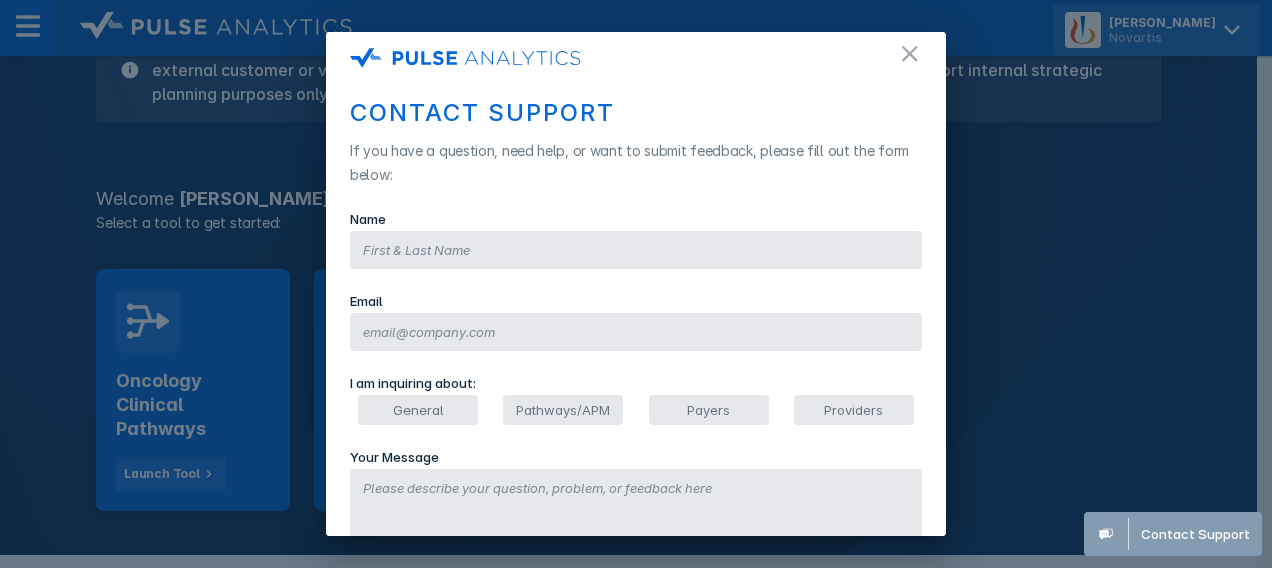 click 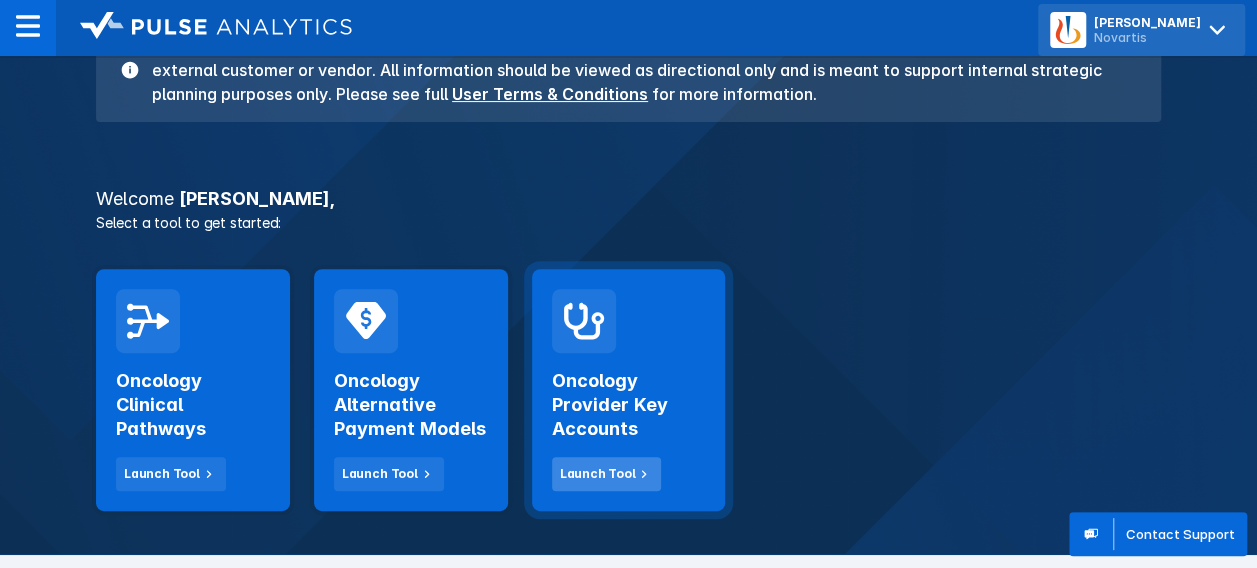 click on "Launch Tool" at bounding box center (607, 474) 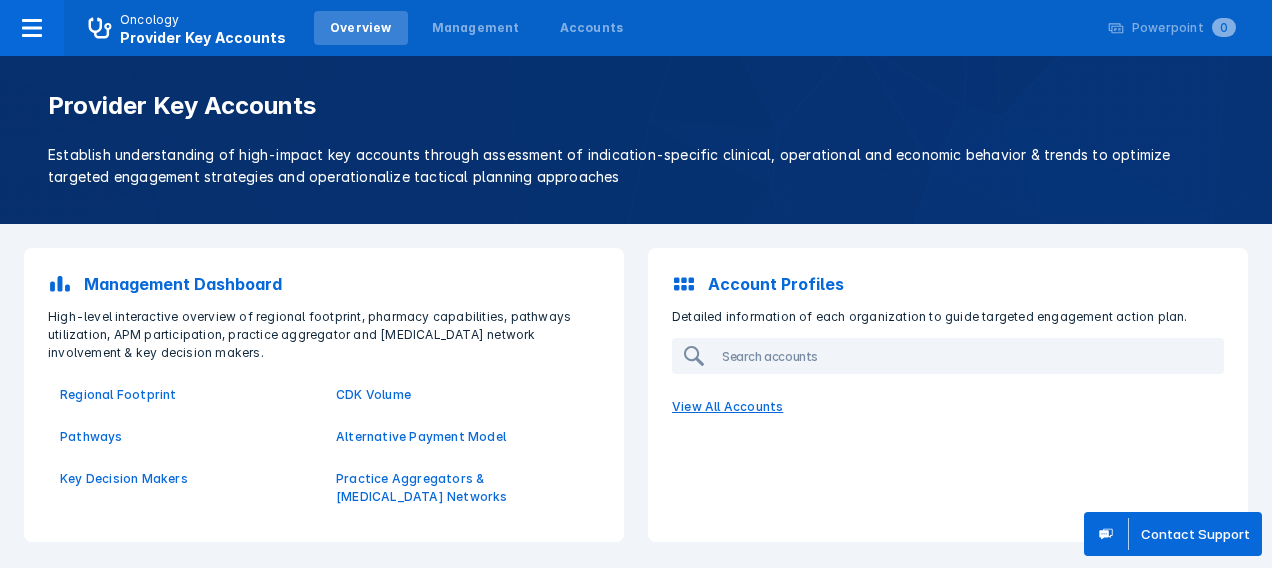 click on "View All Accounts" at bounding box center (948, 407) 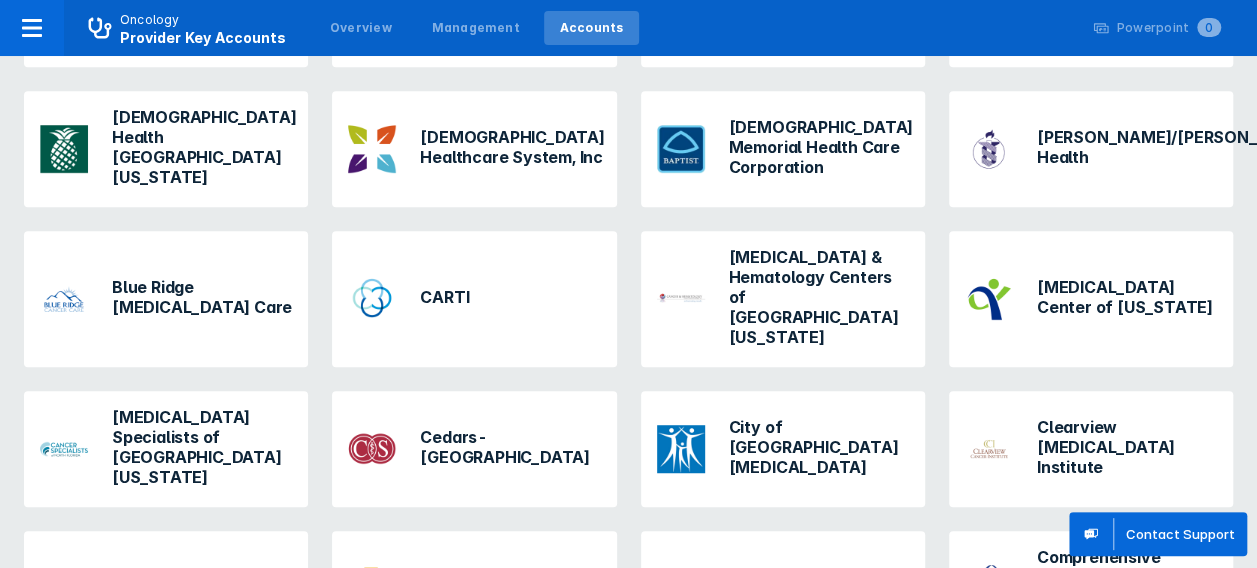 scroll, scrollTop: 366, scrollLeft: 0, axis: vertical 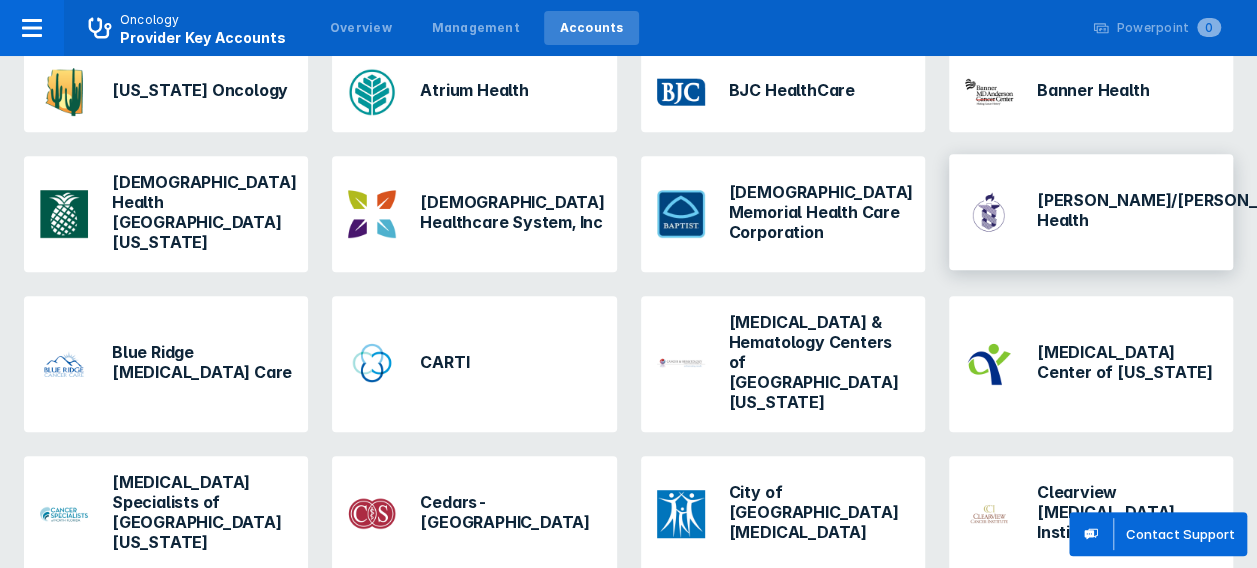 click on "[PERSON_NAME]/[PERSON_NAME] Health" at bounding box center [1163, 210] 